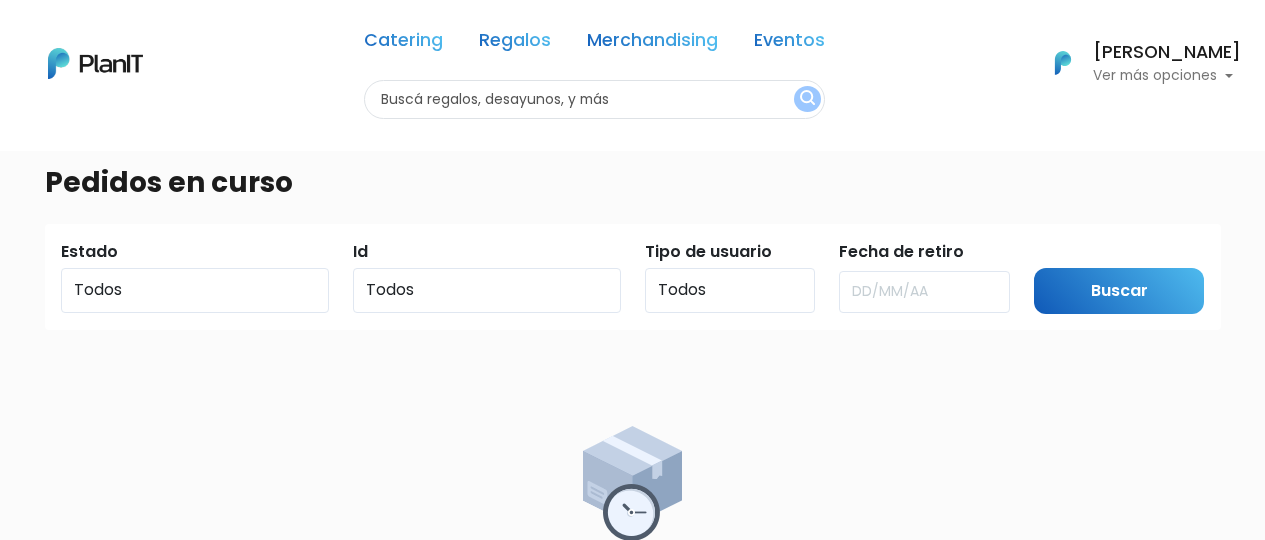 scroll, scrollTop: 0, scrollLeft: 0, axis: both 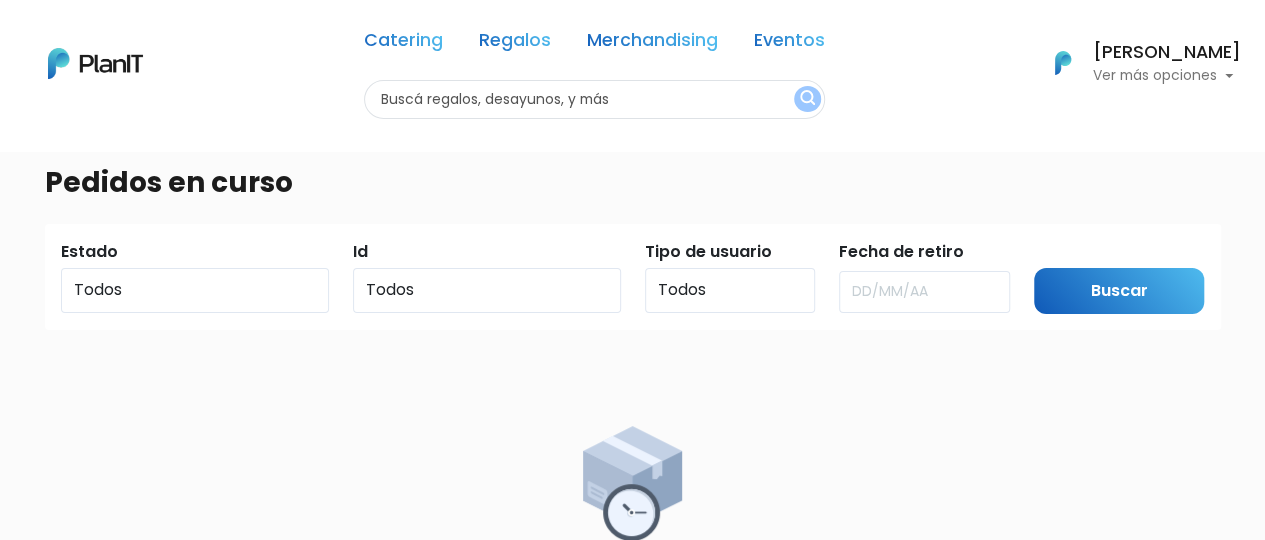 click at bounding box center (594, 99) 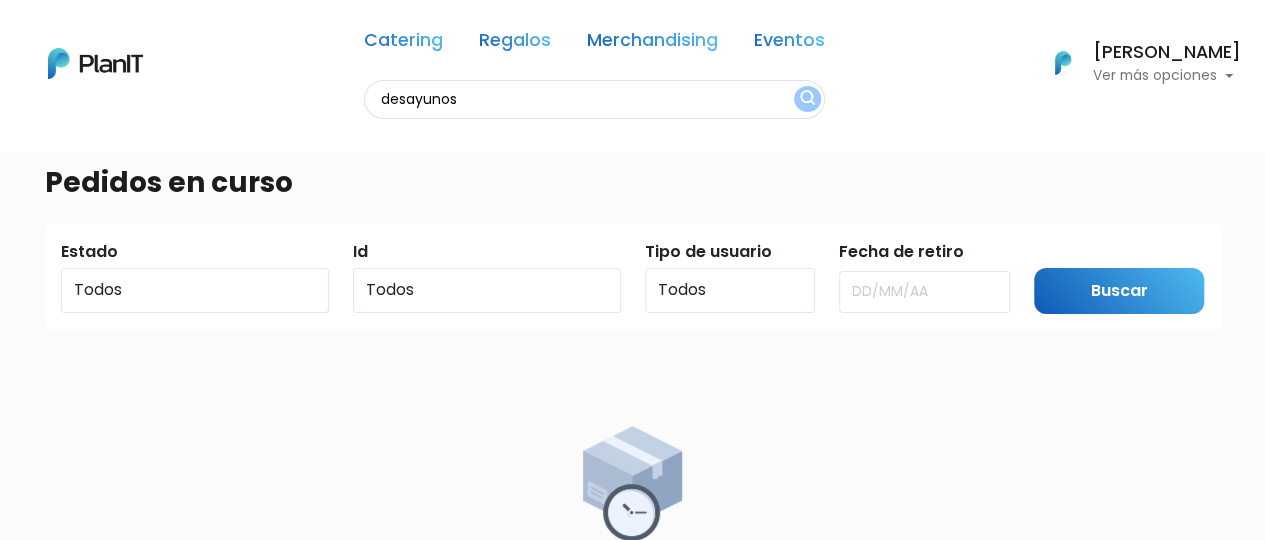 type on "desayunos" 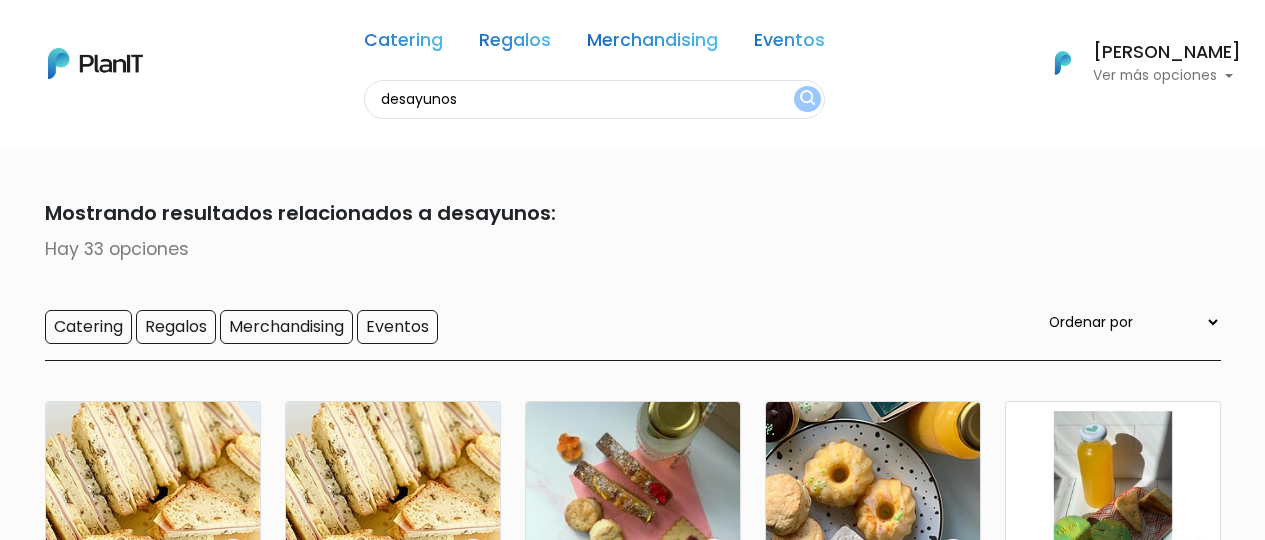 scroll, scrollTop: 0, scrollLeft: 0, axis: both 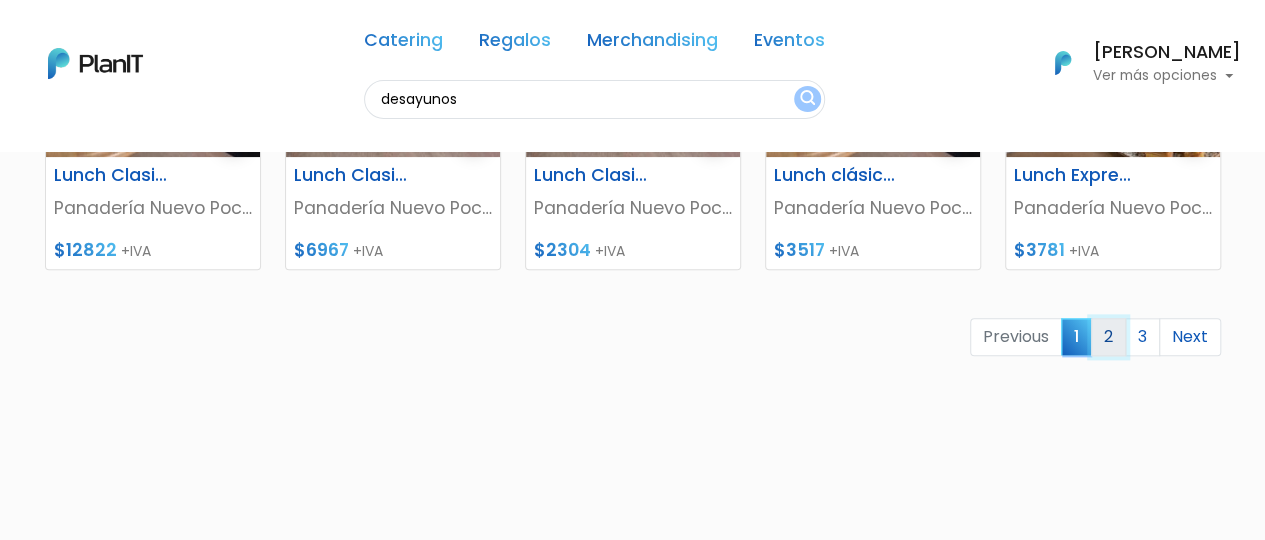 click on "2" at bounding box center [1108, 337] 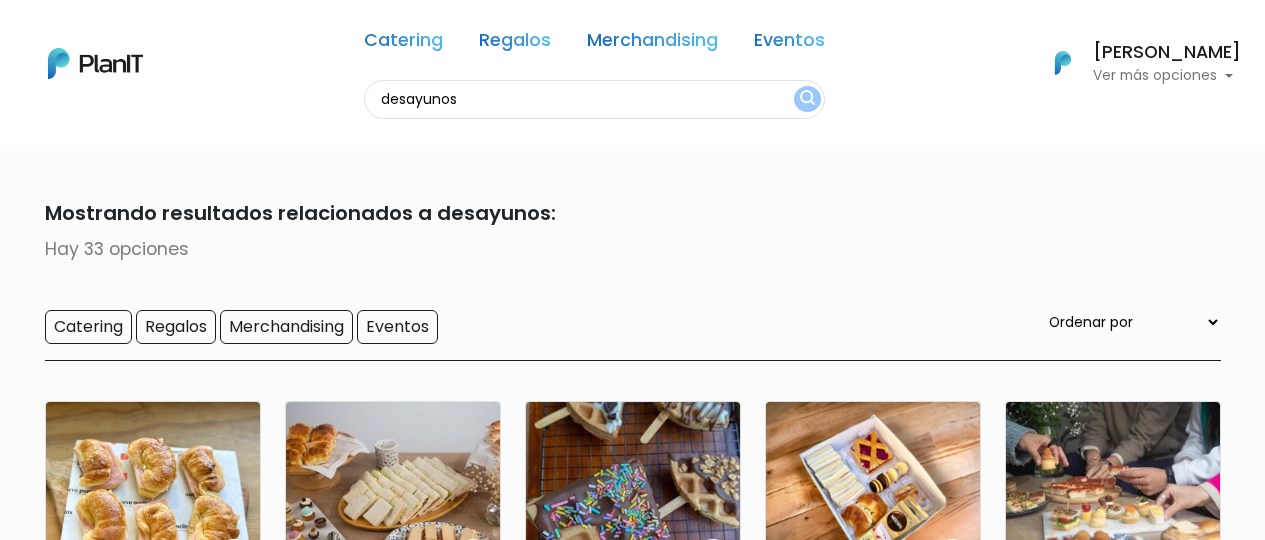 scroll, scrollTop: 0, scrollLeft: 0, axis: both 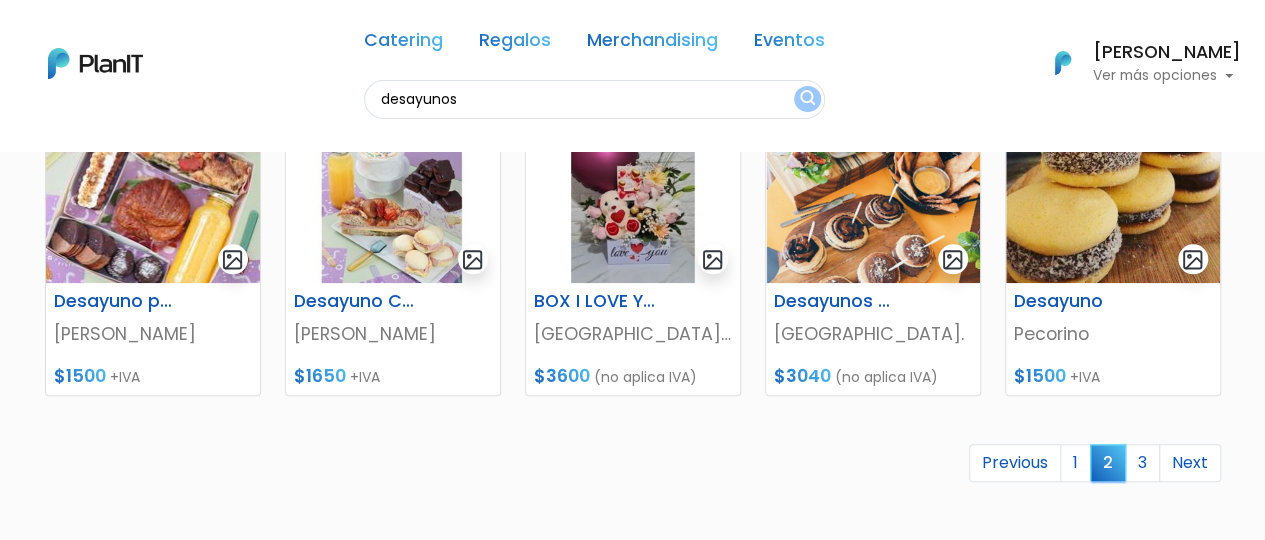 click on "¿Necesitás ayuda?" at bounding box center (1035, 1742) 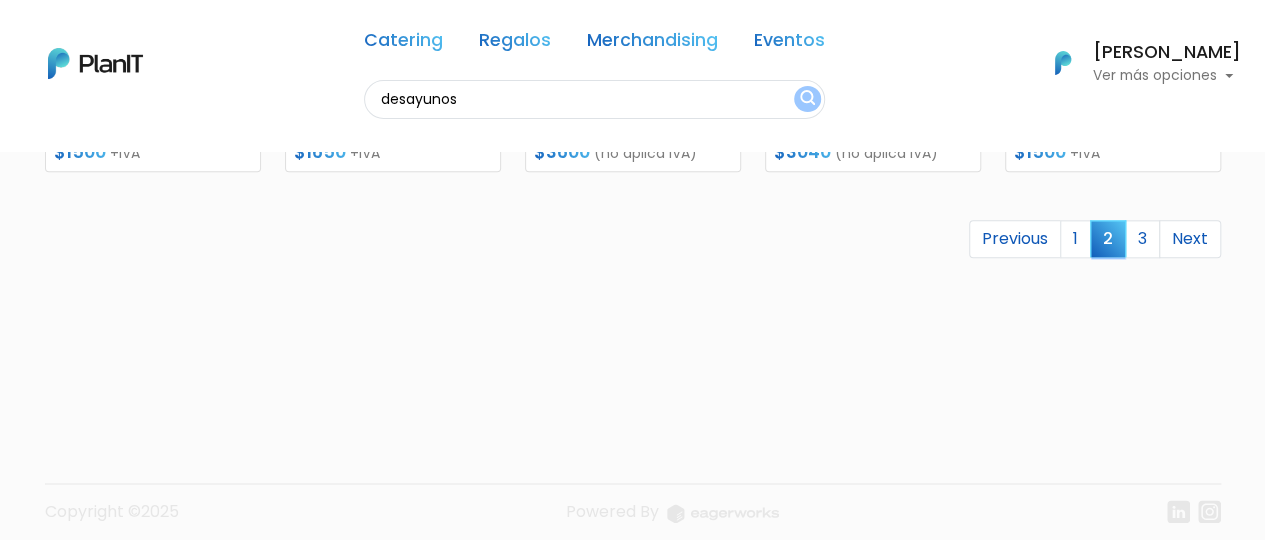scroll, scrollTop: 1160, scrollLeft: 0, axis: vertical 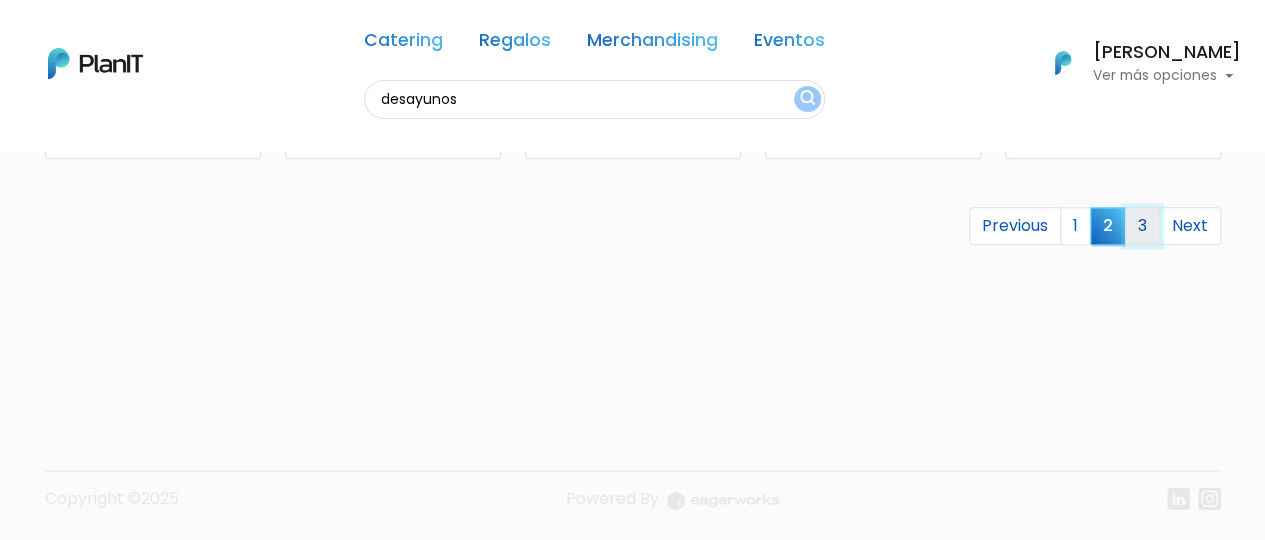 click on "3" at bounding box center (1142, 226) 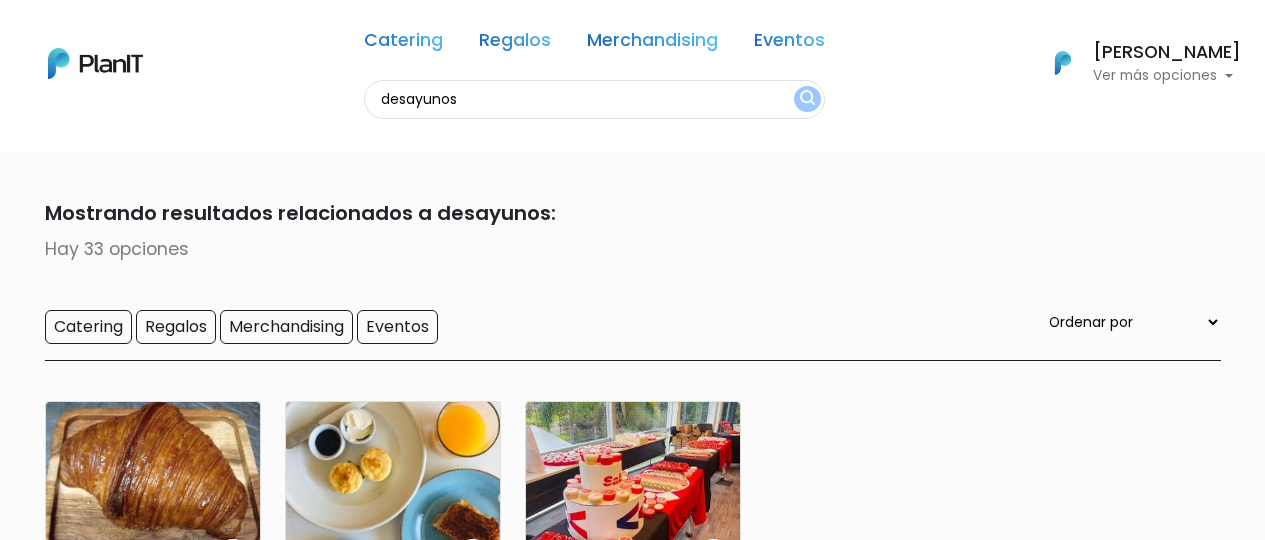 scroll, scrollTop: 0, scrollLeft: 0, axis: both 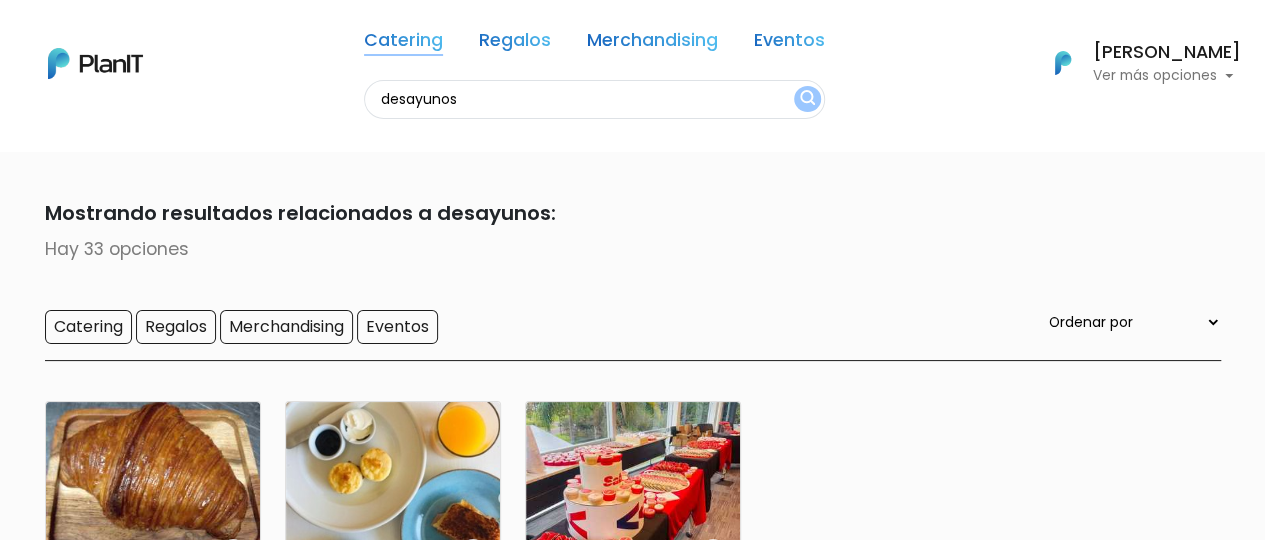 click on "Catering" at bounding box center (403, 44) 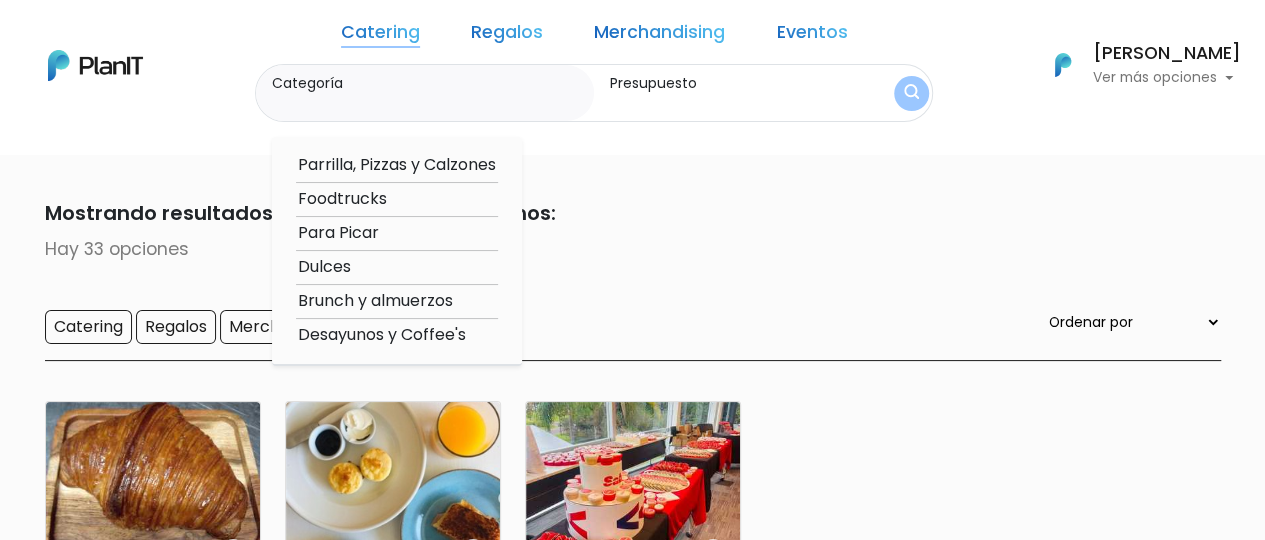 click on "Dulces" at bounding box center [397, 267] 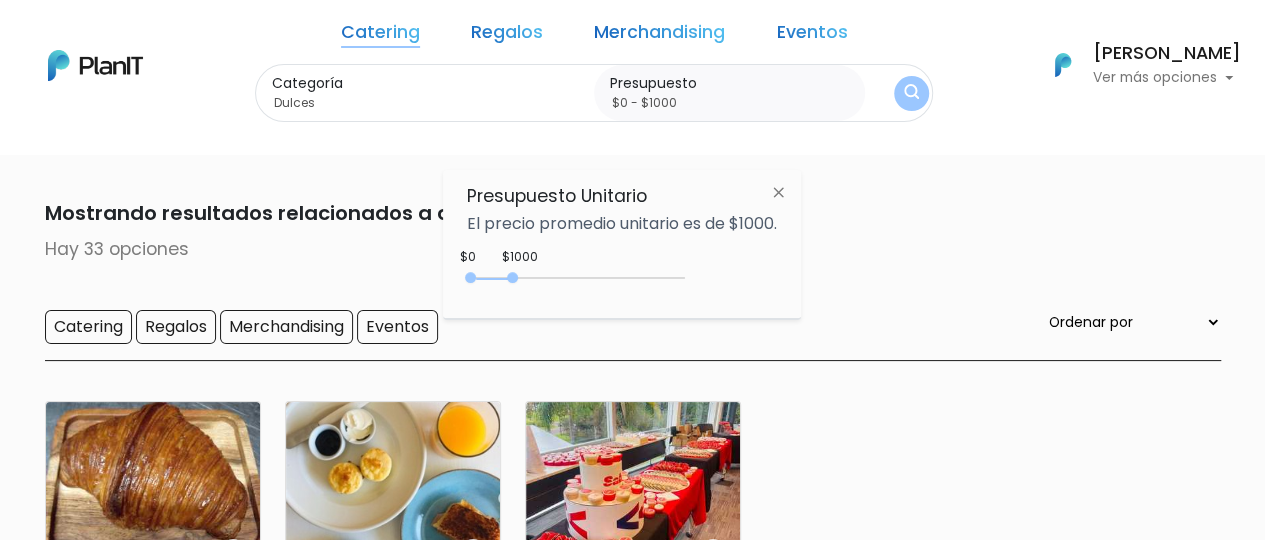 click at bounding box center [911, 93] 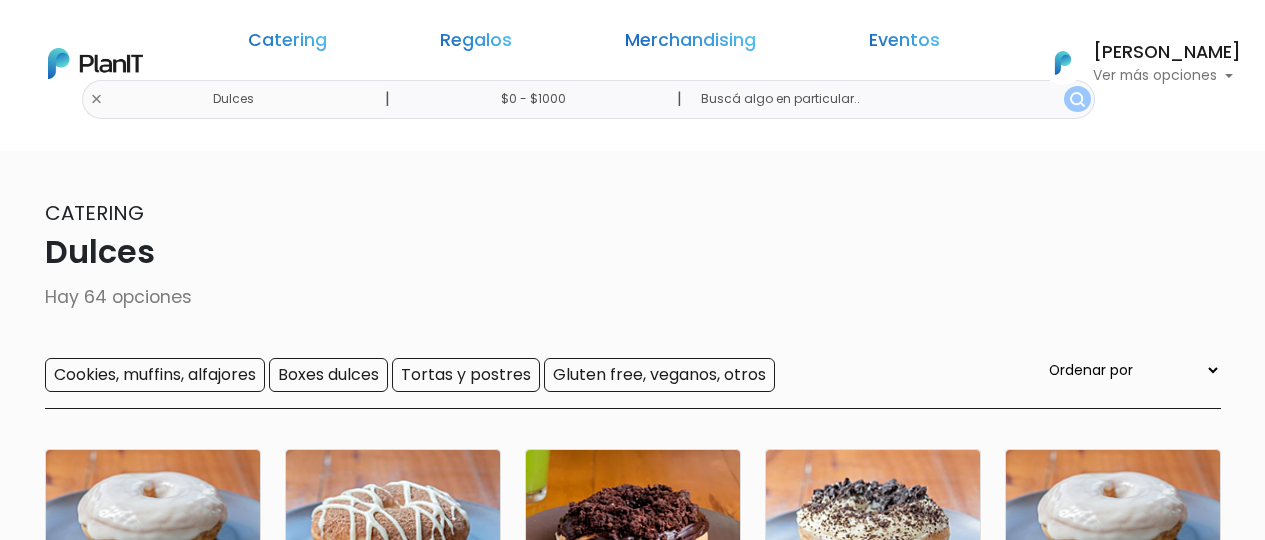 scroll, scrollTop: 0, scrollLeft: 0, axis: both 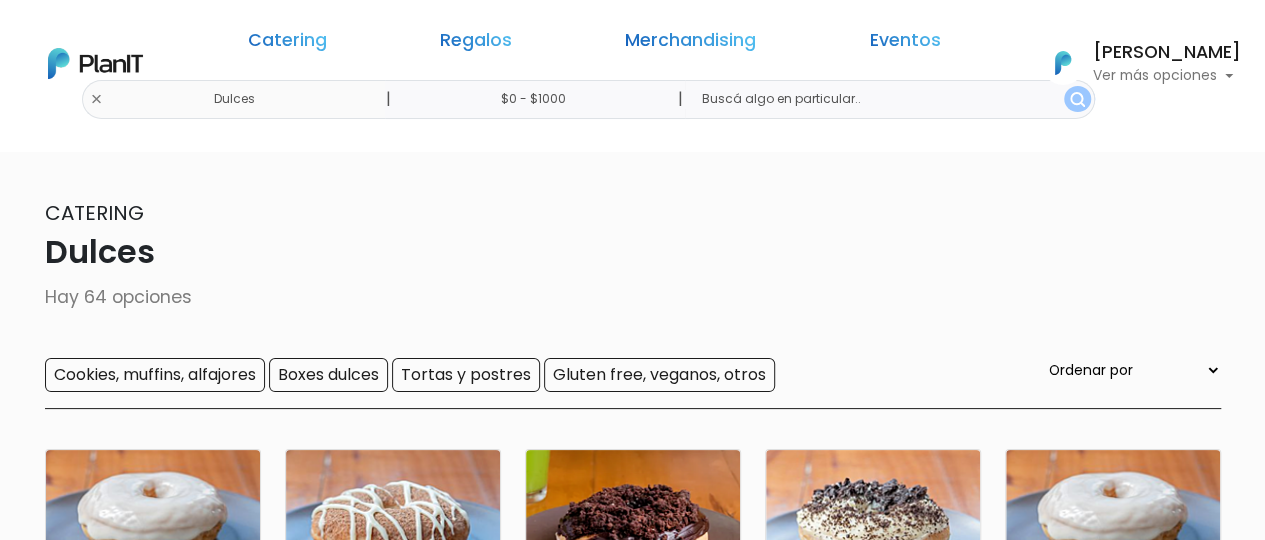 click at bounding box center [889, 99] 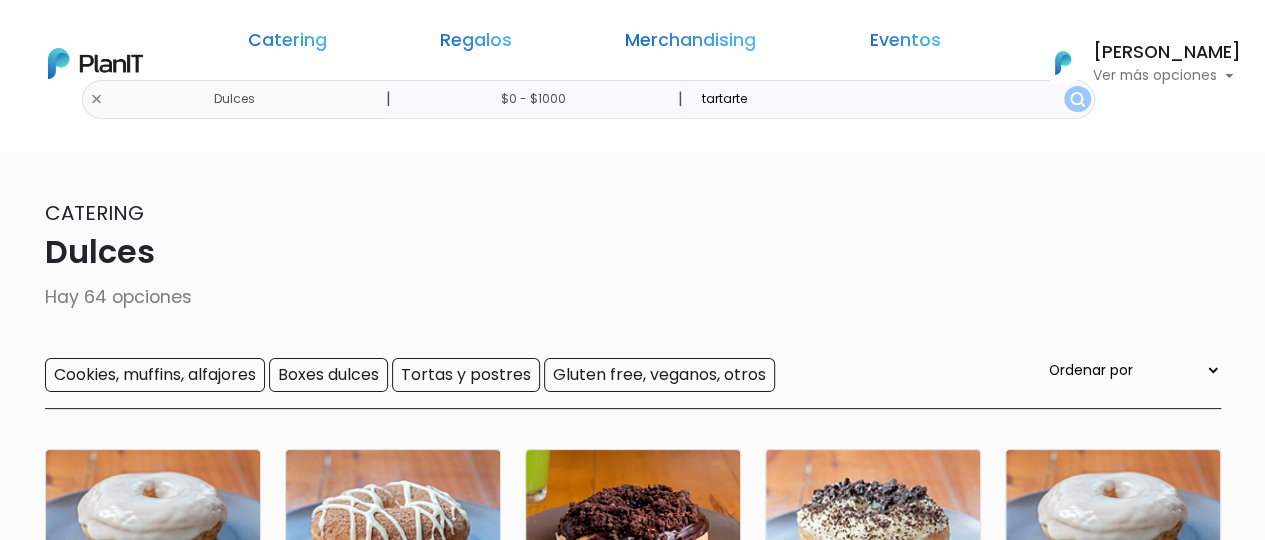 type on "tartarte" 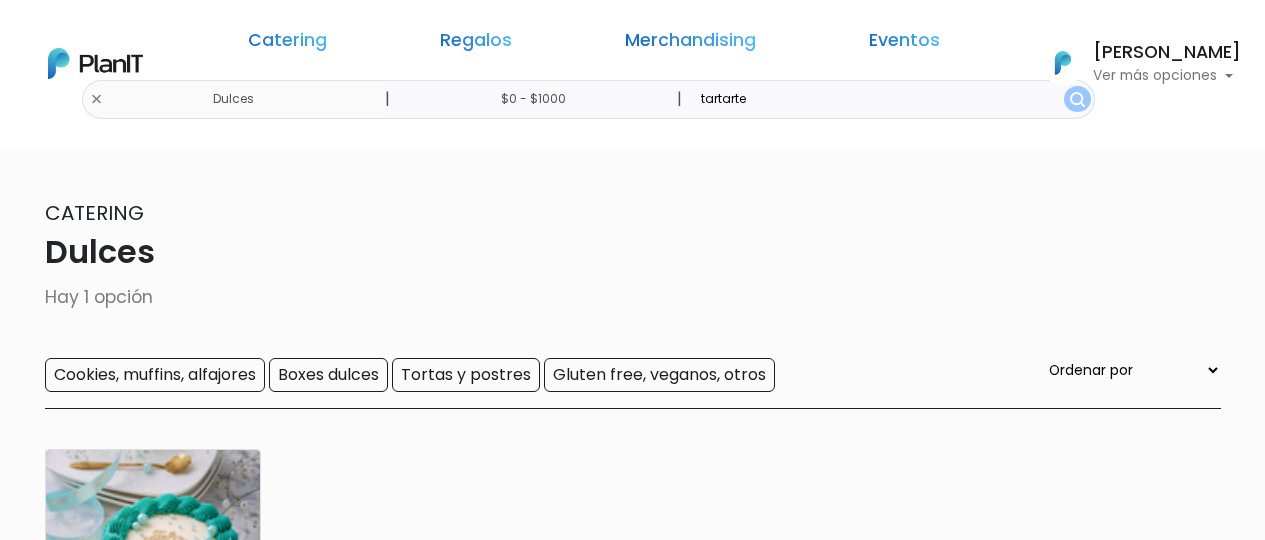 scroll, scrollTop: 0, scrollLeft: 0, axis: both 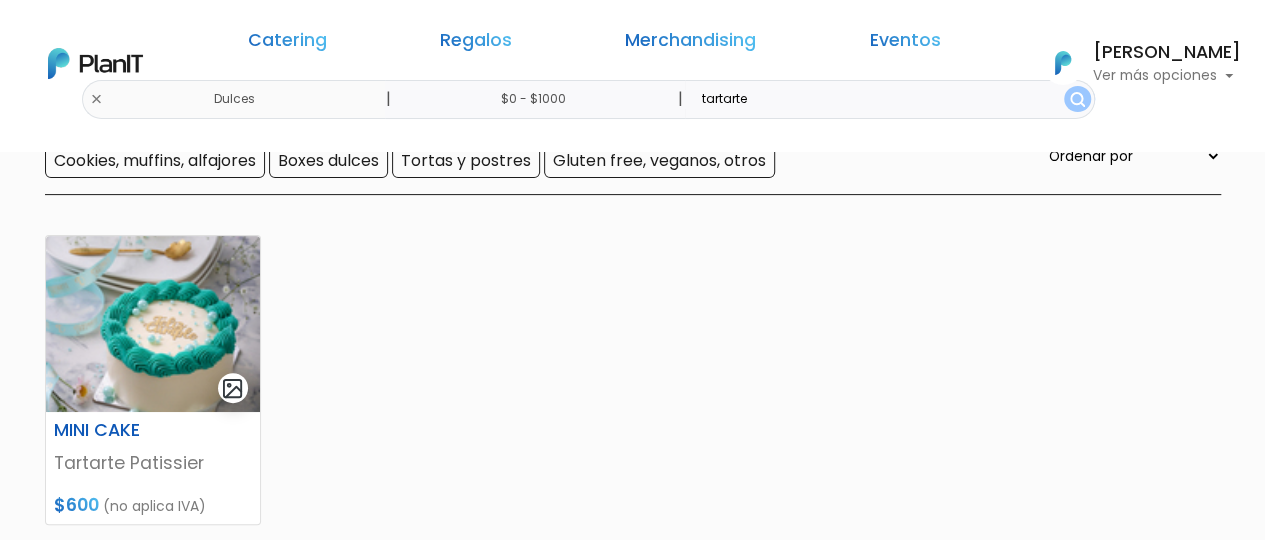 click on "Catering
Regalos
Merchandising
Eventos
Dulces
|
$0 - $1000
|
tartarte
Catering
Regalos
Merchandising
Eventos
Categoría" at bounding box center [632, 63] 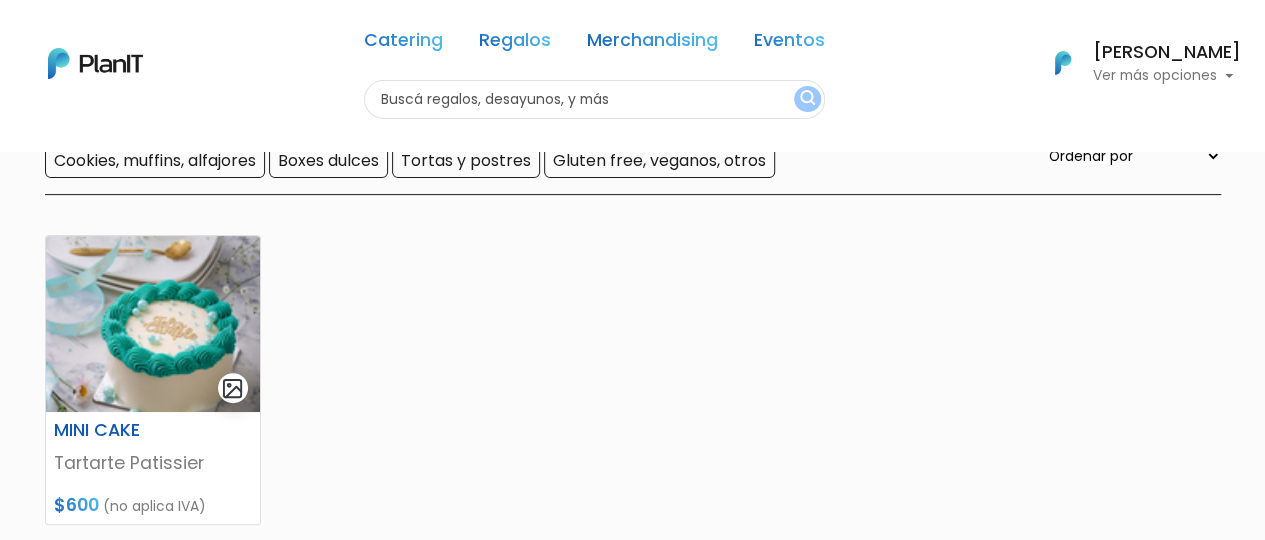 click at bounding box center (594, 99) 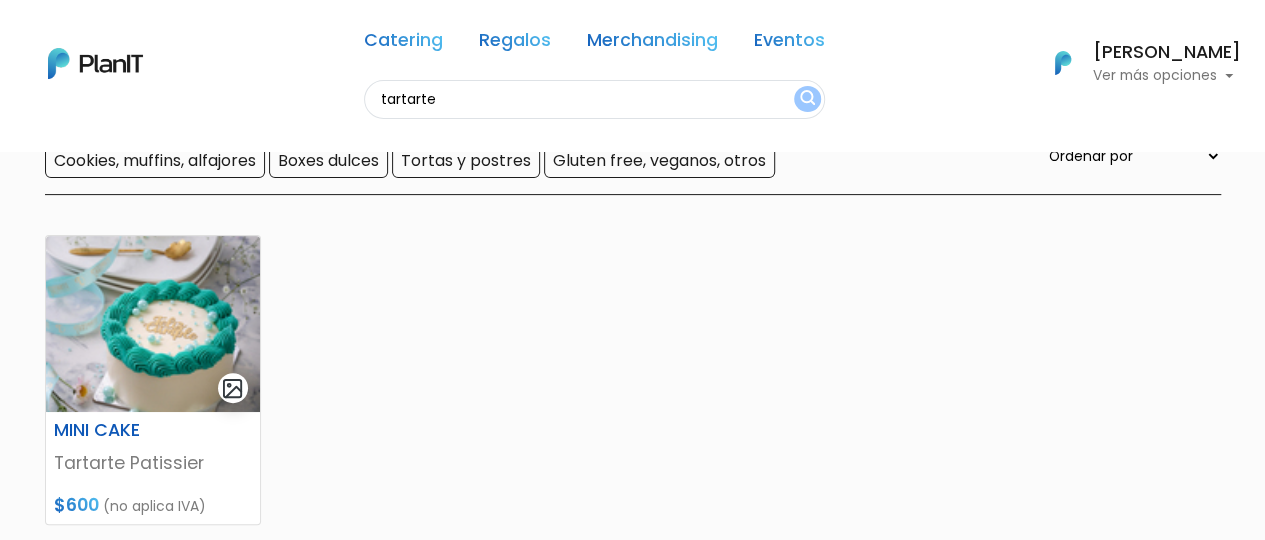type on "tartarte" 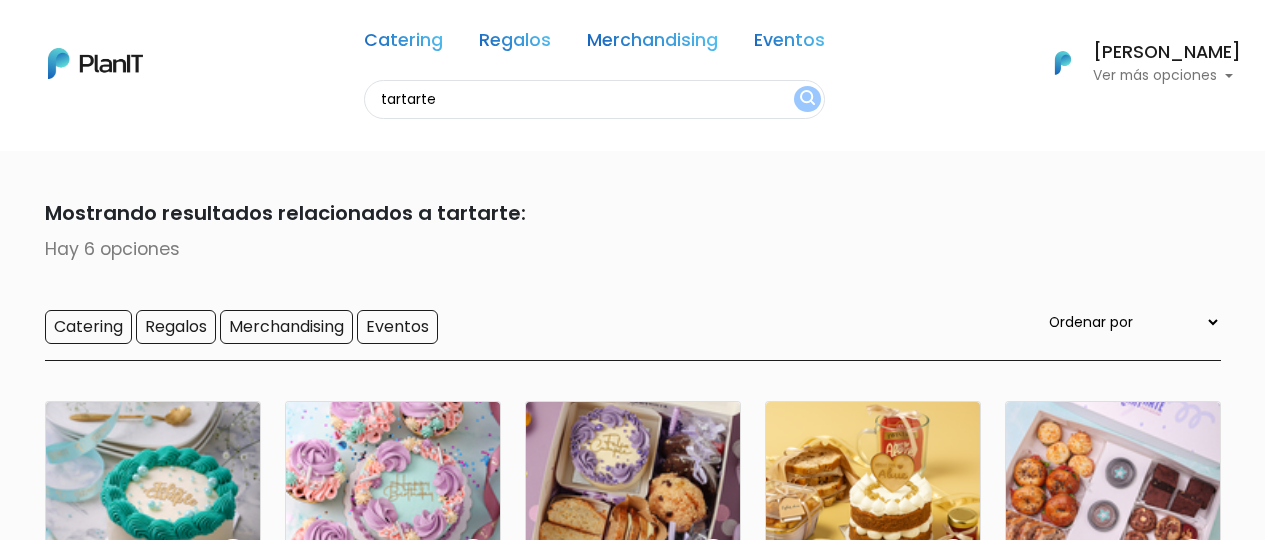 scroll, scrollTop: 0, scrollLeft: 0, axis: both 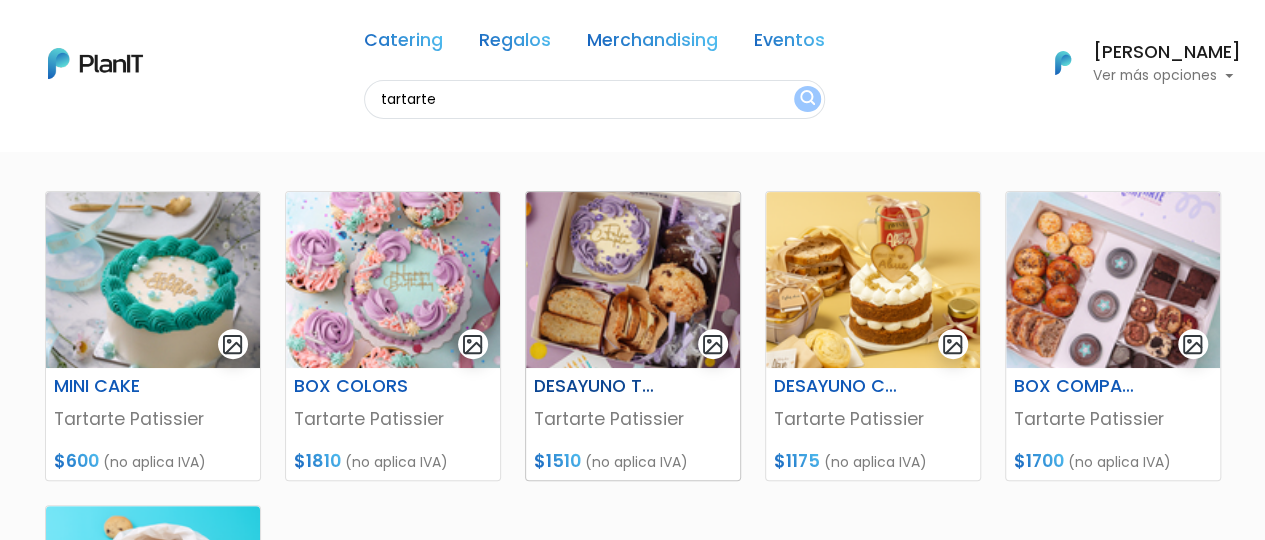 click at bounding box center [633, 280] 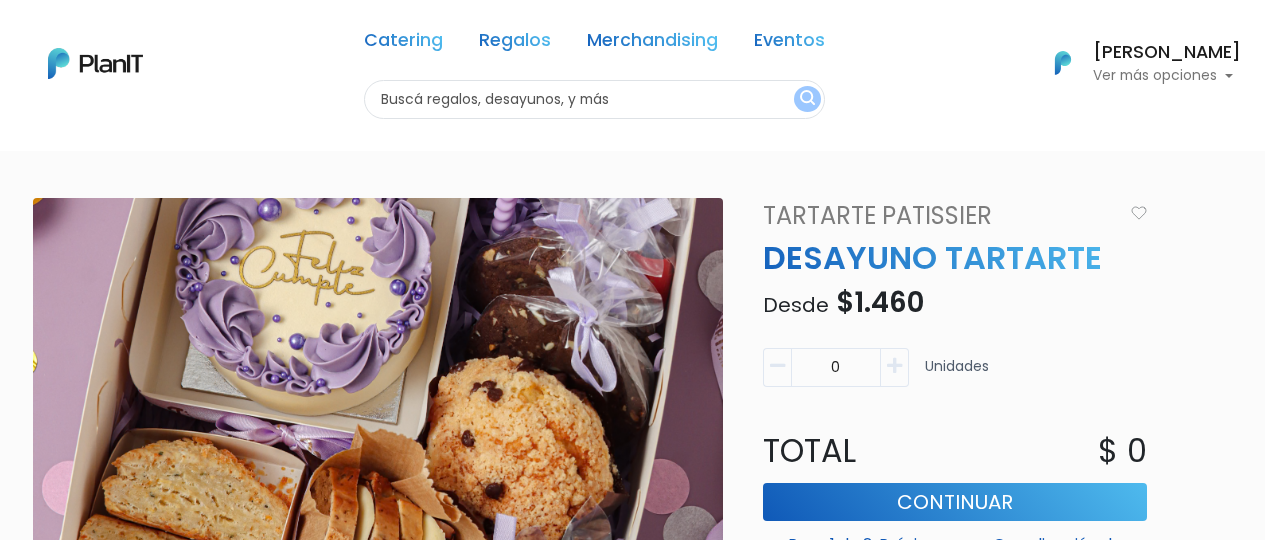 scroll, scrollTop: 0, scrollLeft: 0, axis: both 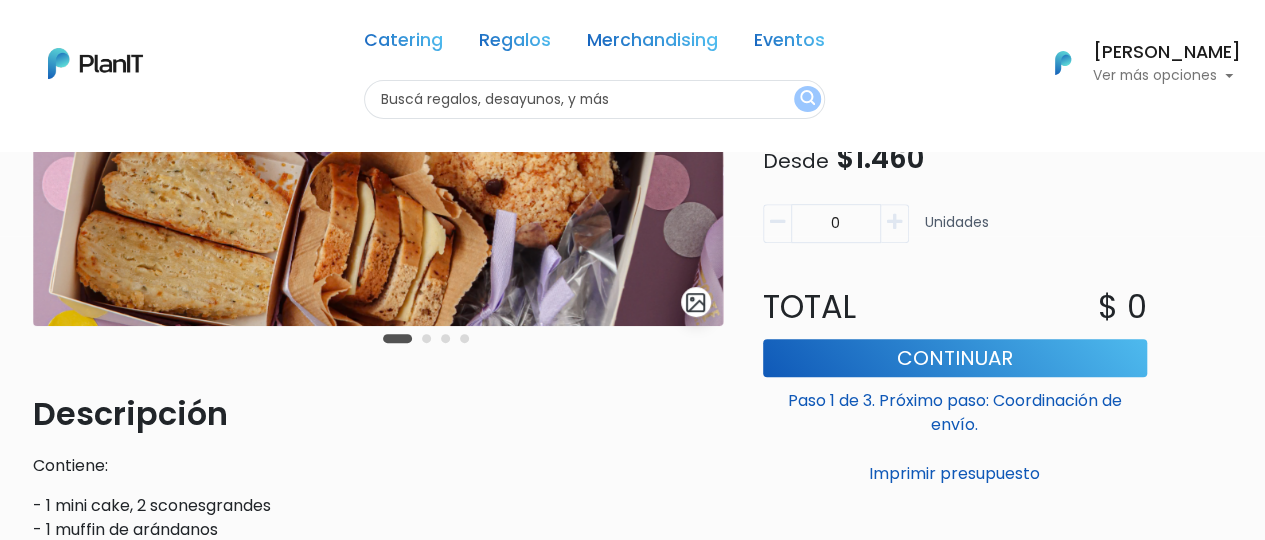 click at bounding box center (426, 338) 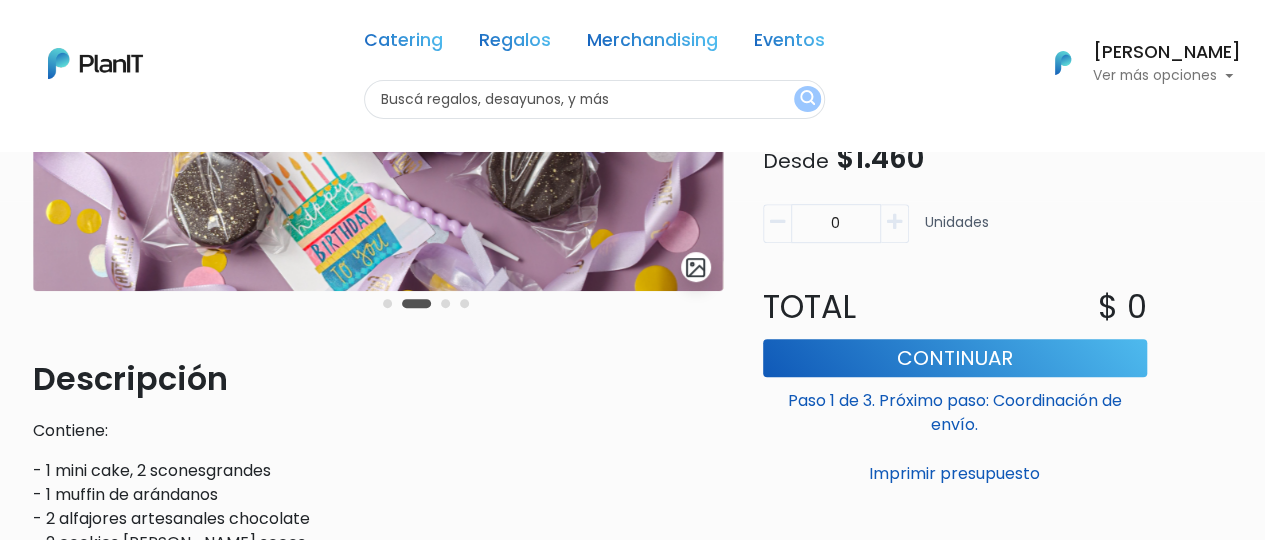 scroll, scrollTop: 342, scrollLeft: 0, axis: vertical 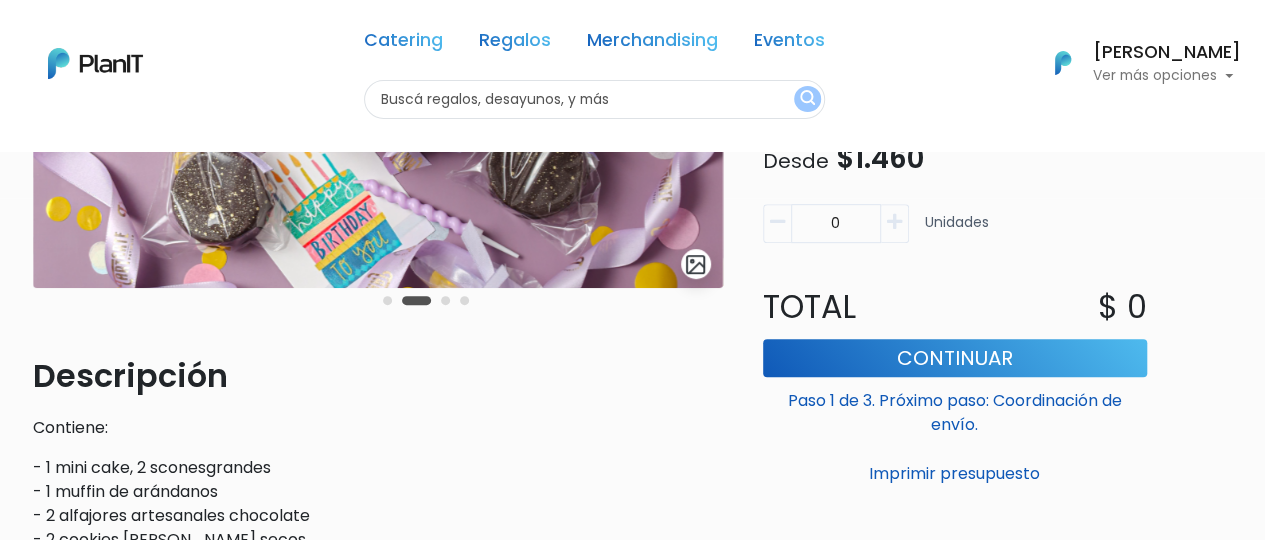 click at bounding box center [695, 264] 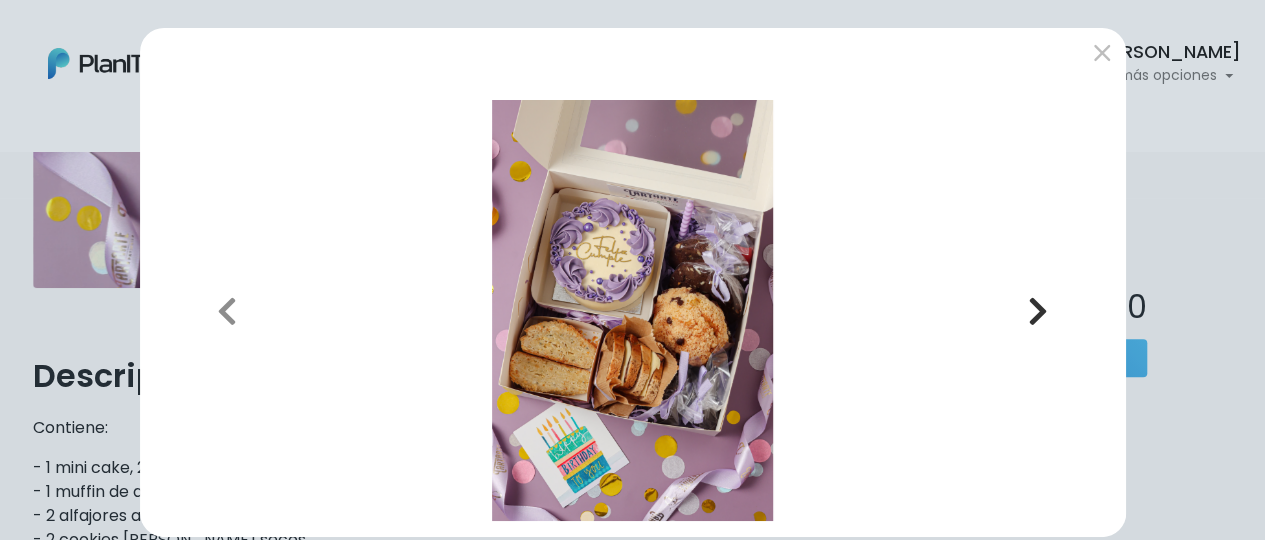 click at bounding box center [1038, 311] 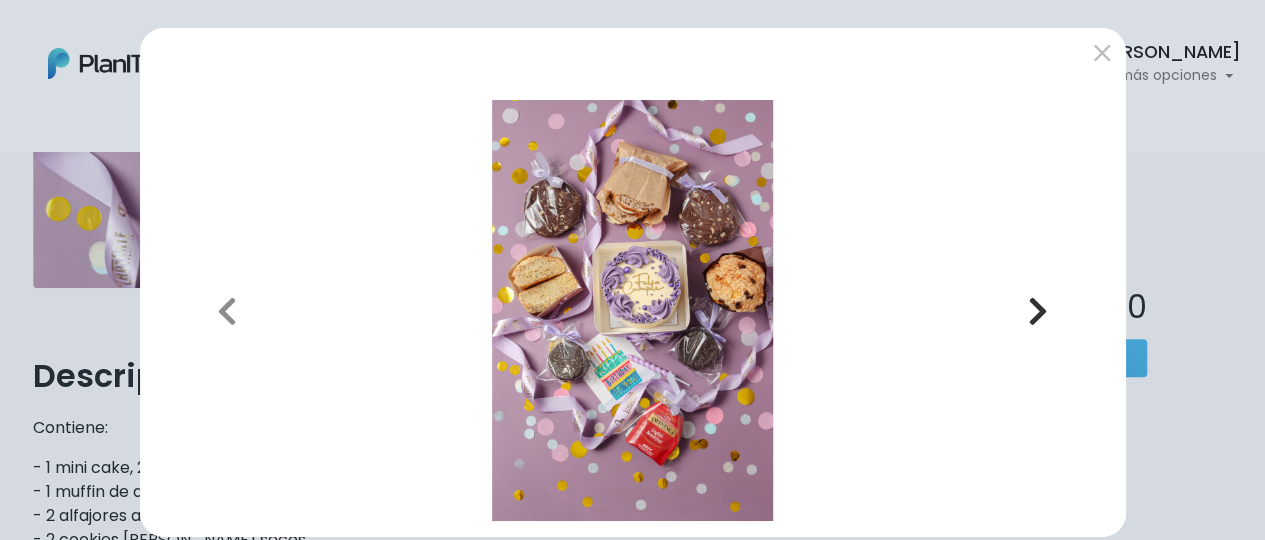 click at bounding box center [1038, 311] 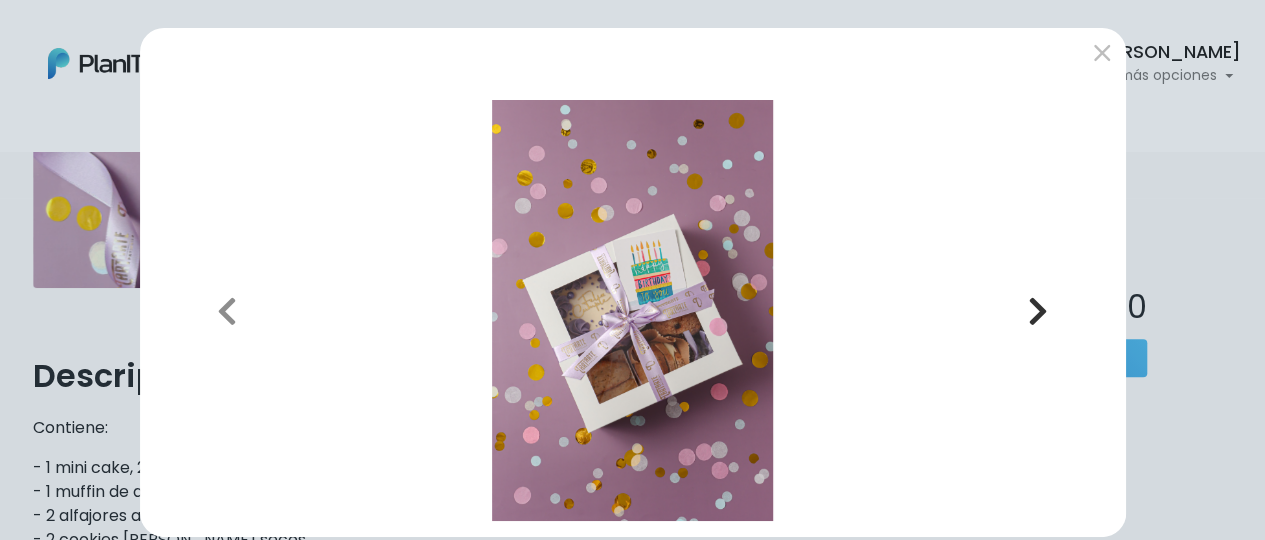 click at bounding box center (1038, 311) 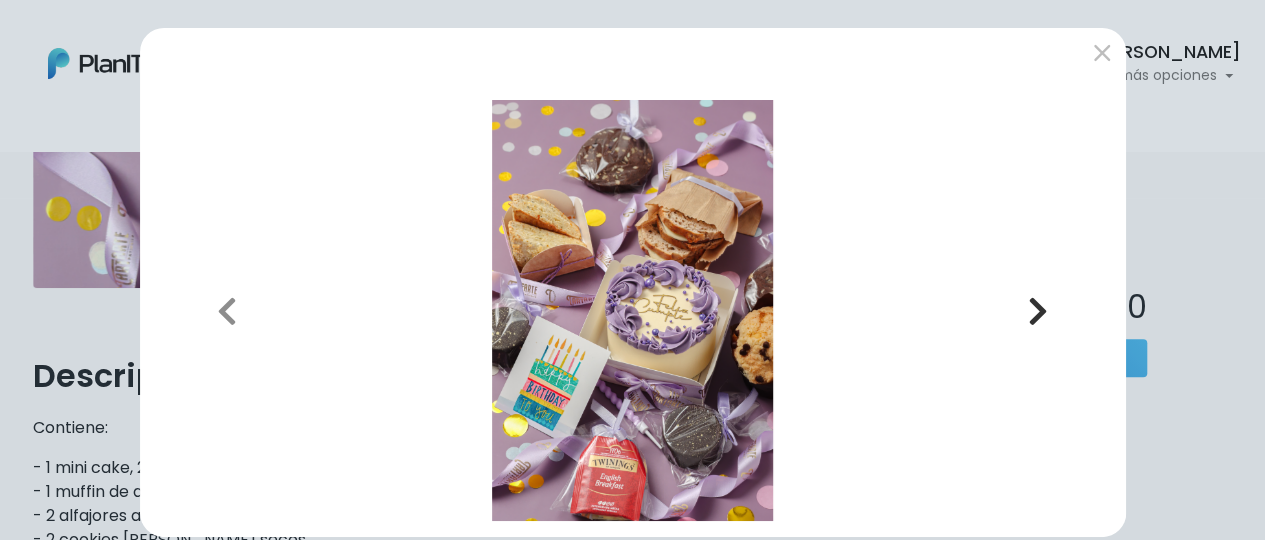 click at bounding box center (1038, 311) 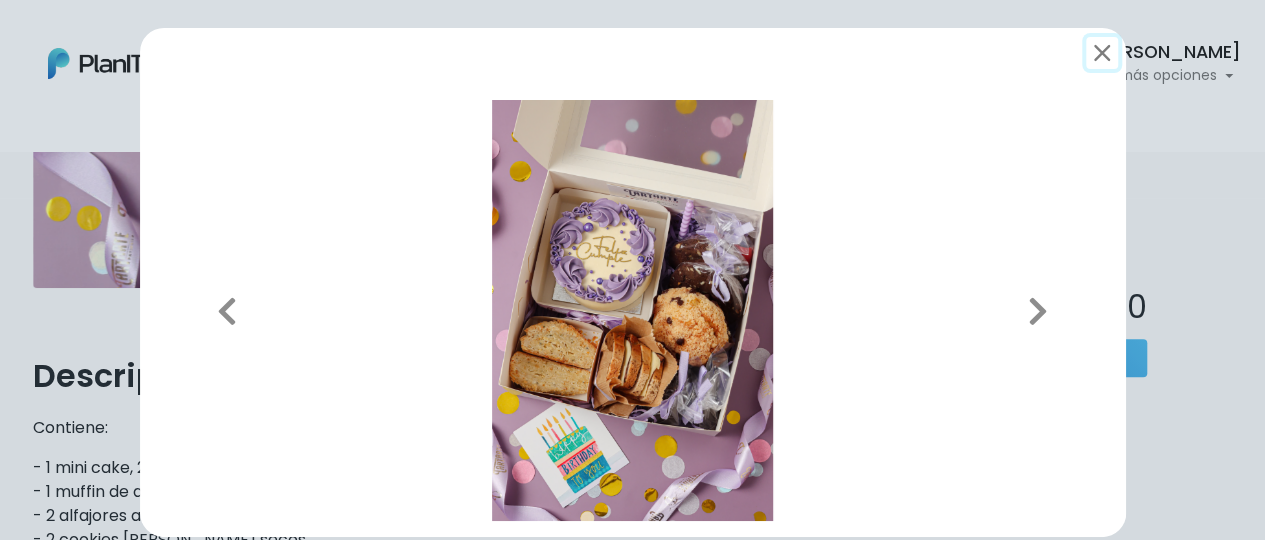click at bounding box center [1102, 53] 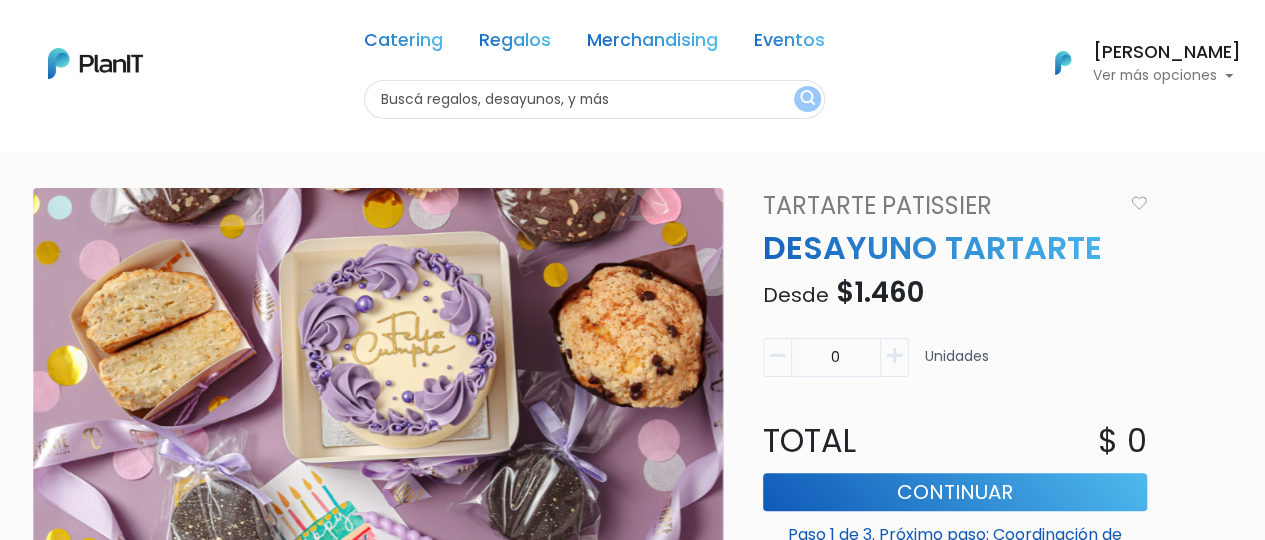 scroll, scrollTop: 0, scrollLeft: 0, axis: both 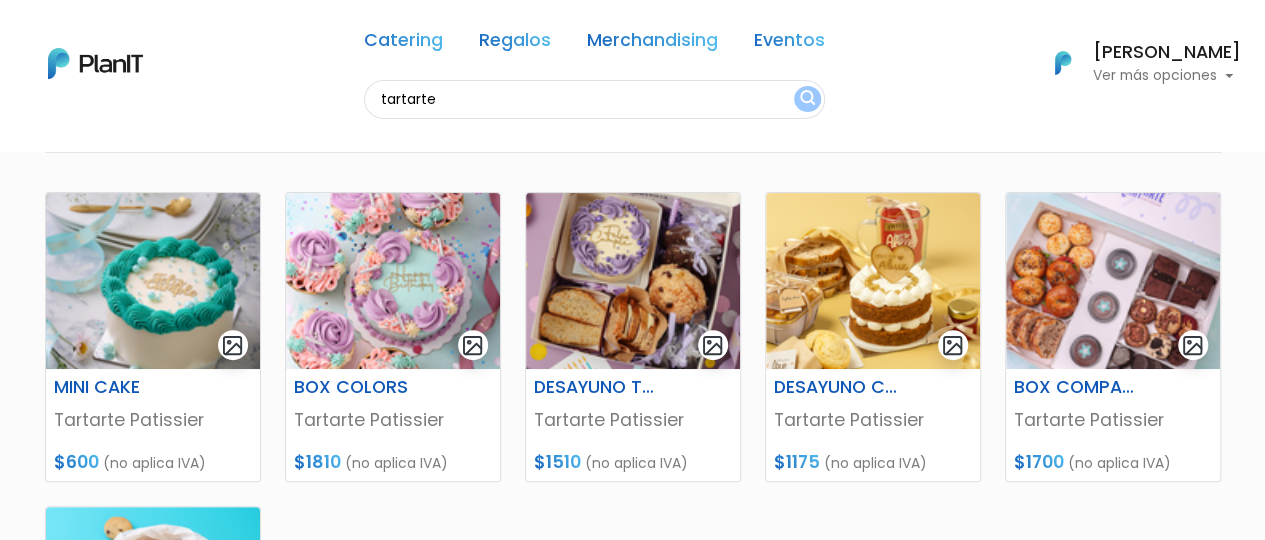 click on "Ver más opciones" at bounding box center (1167, 76) 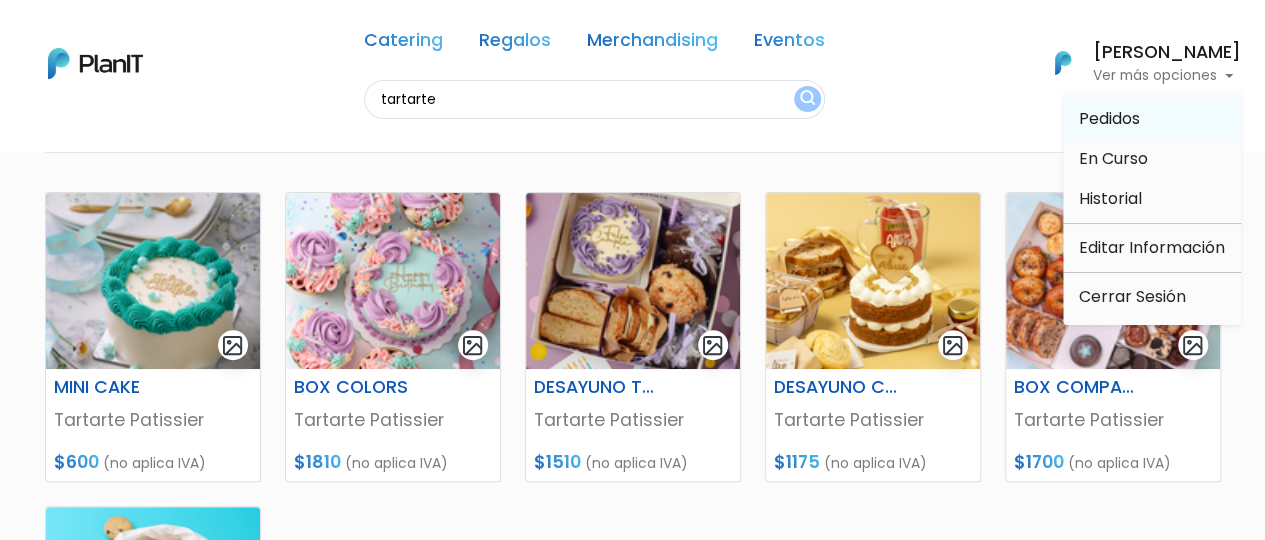 click on "Pedidos" at bounding box center [1109, 118] 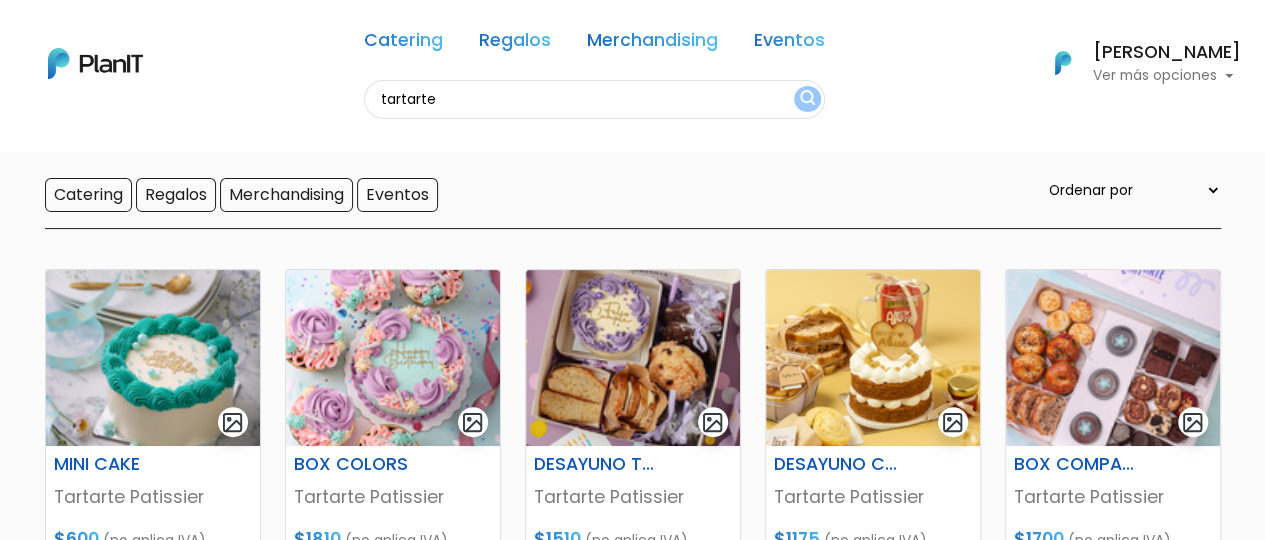 scroll, scrollTop: 32, scrollLeft: 0, axis: vertical 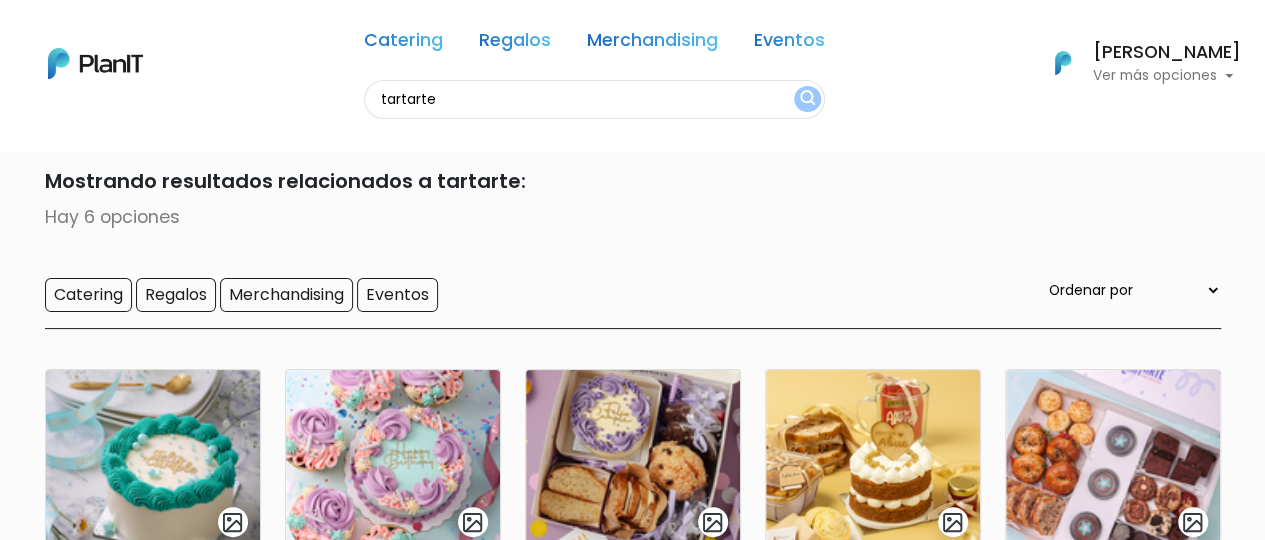 click on "tartarte" at bounding box center [594, 99] 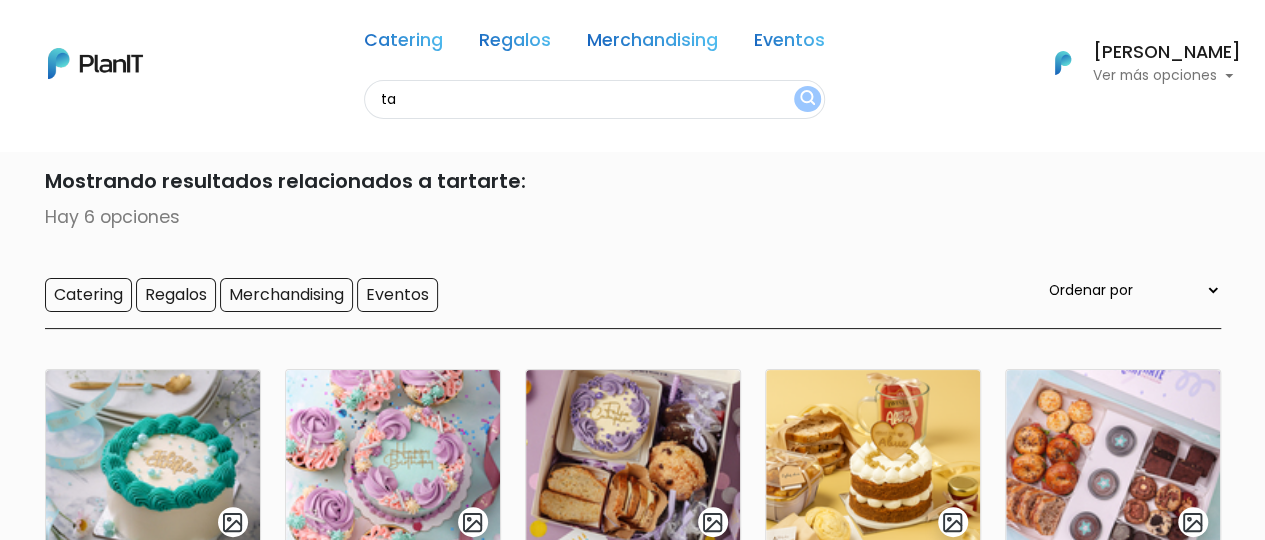 type on "t" 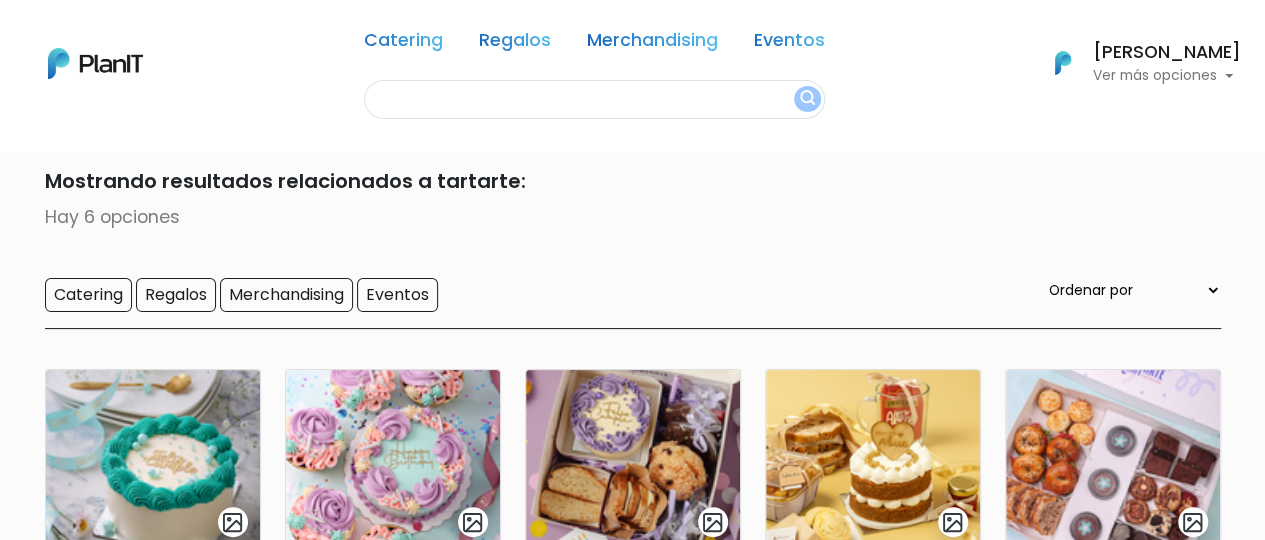 type 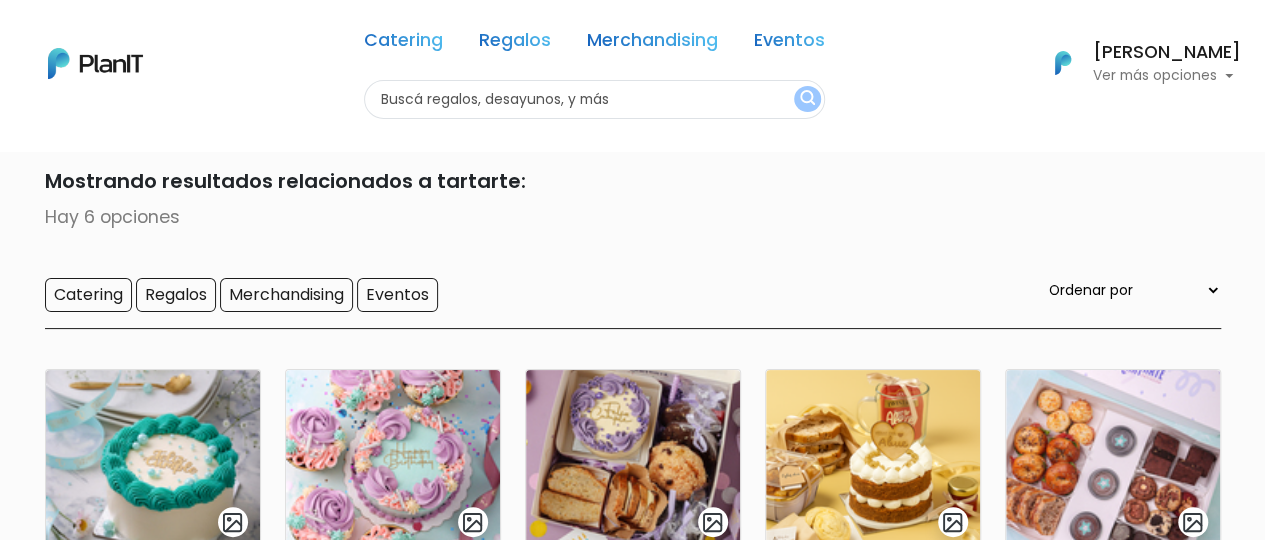 click on "Catering
Regalos
Merchandising
Eventos
Catering
Regalos
Merchandising
Eventos
Categoría
Presupuesto
Presupuesto Unitario
El precio promedio unitario es de $1000.
0 : 1000 0 1000 0,1000
Pedidos
En Curso
Historial
Editar Información
Cerrar Sesión
Mary" at bounding box center [632, 75] 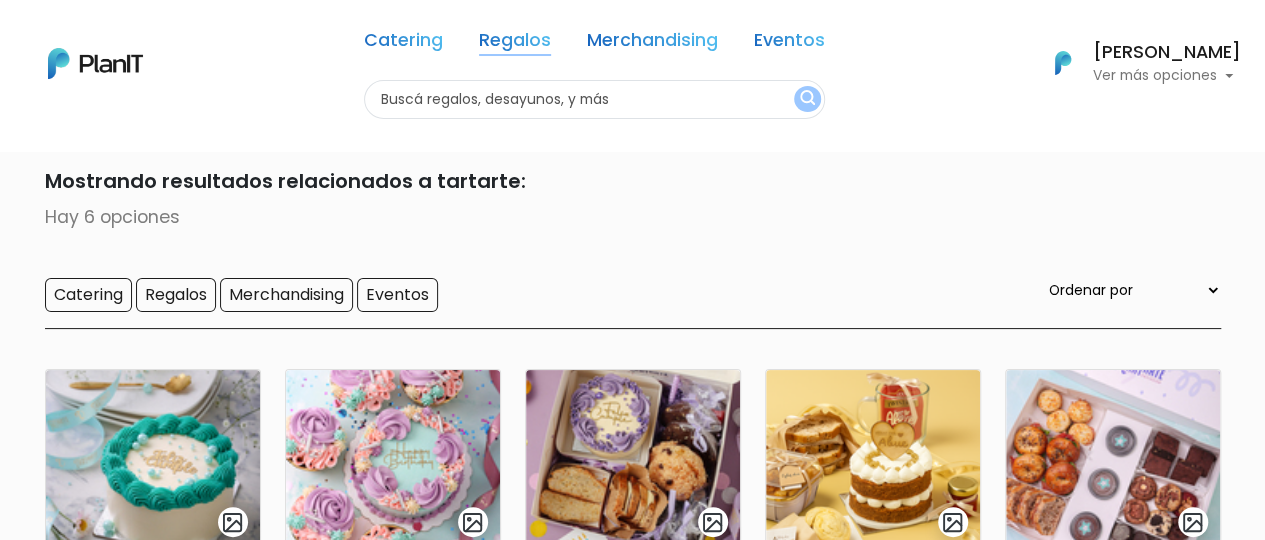 click on "Regalos" at bounding box center [515, 44] 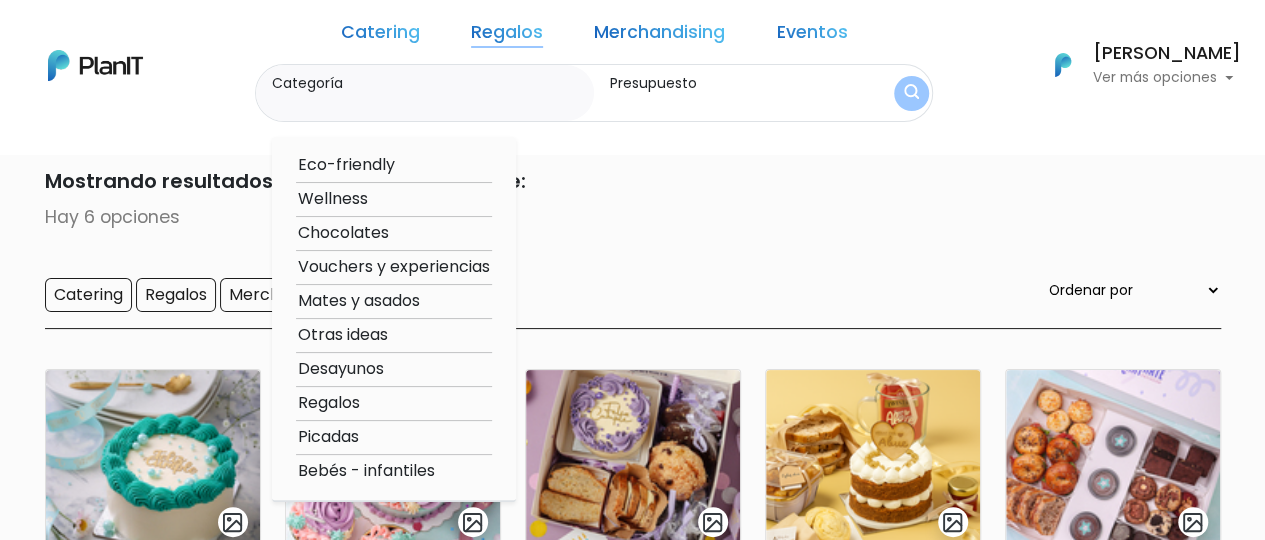 click on "Mostrando resultados relacionados a tartarte:" at bounding box center [633, 181] 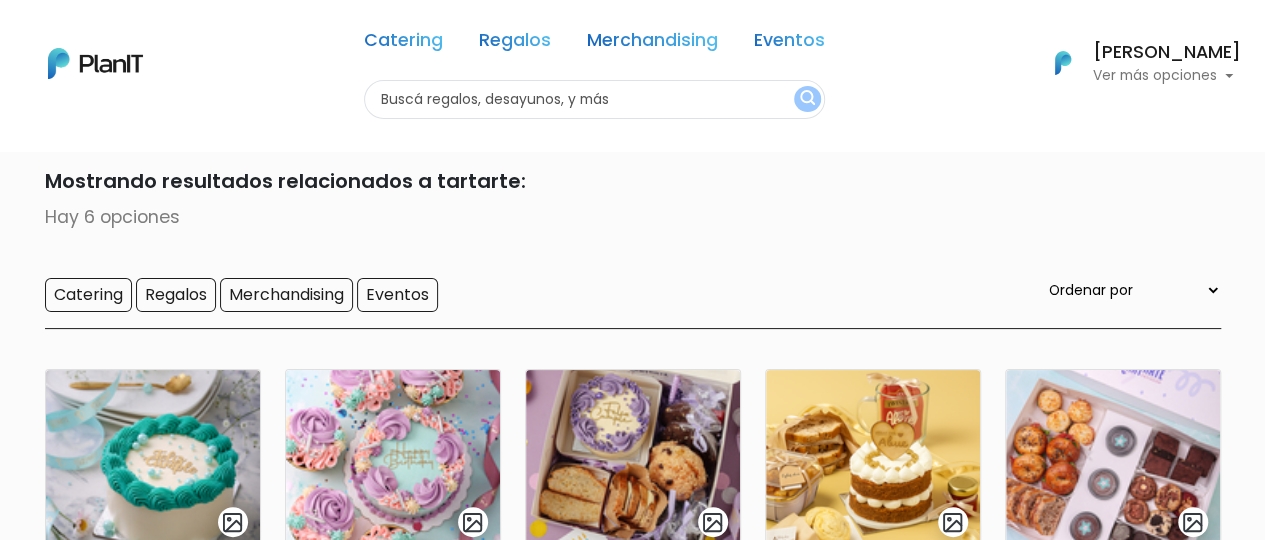 click on "Catering
Regalos
Merchandising
Eventos
Catering
Regalos
Merchandising
Eventos
Categoría
Eco-friendly Wellness Chocolates Vouchers y experiencias Mates y asados Otras ideas Desayunos Regalos Picadas Bebés - infantiles
Presupuesto
Presupuesto Unitario
El precio promedio unitario es de $1000.
0 : 1000 0 1000 0,1000
Pedidos
En Curso
Historial
Editar Información" at bounding box center [632, 63] 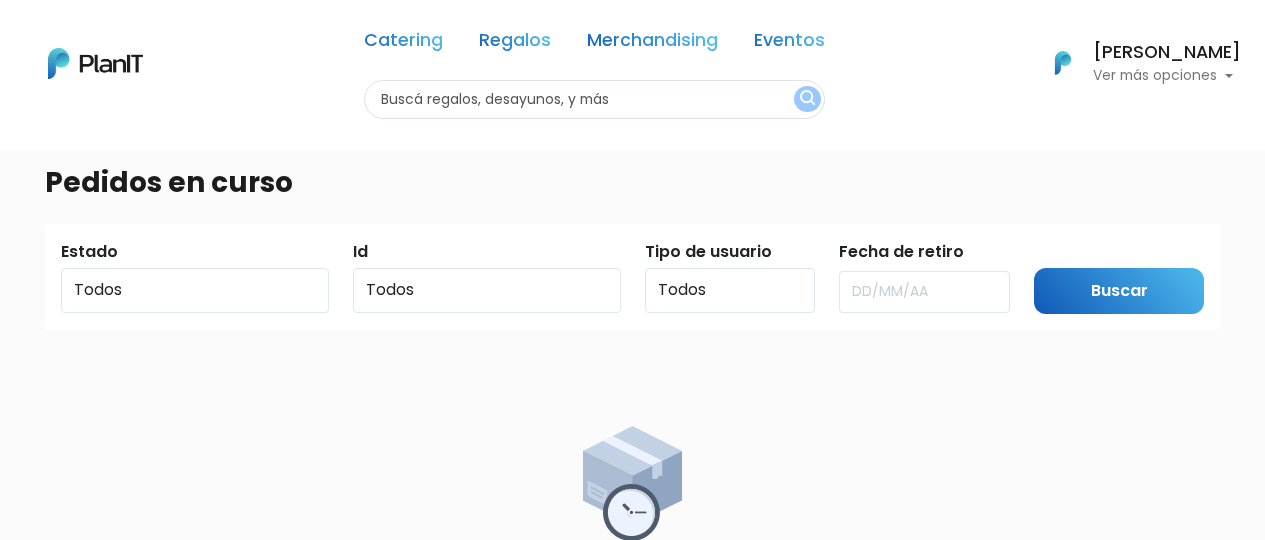 scroll, scrollTop: 0, scrollLeft: 0, axis: both 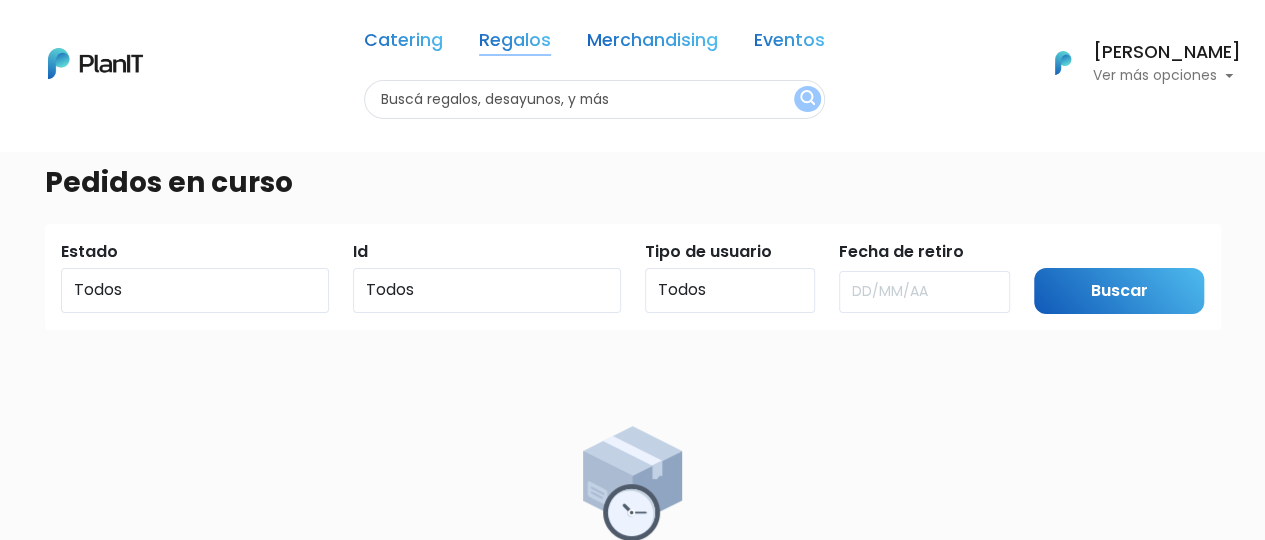 click on "Regalos" at bounding box center [515, 44] 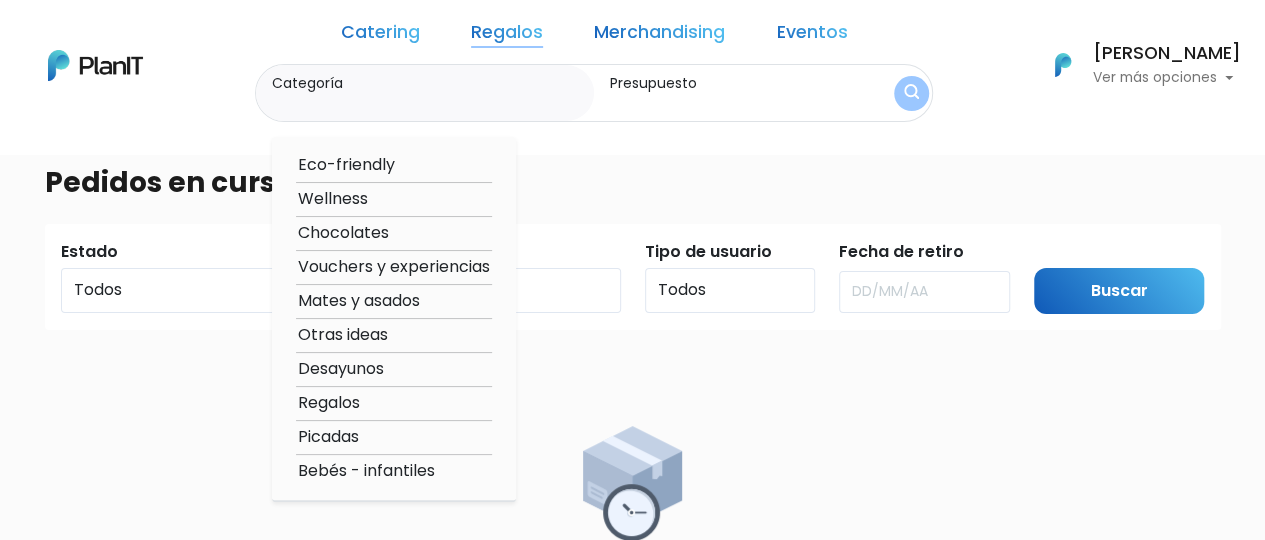 click on "Catering
Regalos
Merchandising
Eventos
Catering
Regalos
Merchandising
Eventos
Categoría
Eco-friendly Wellness Chocolates Vouchers y experiencias Mates y asados Otras ideas Desayunos Regalos Picadas Bebés - infantiles
Presupuesto
Presupuesto Unitario
El precio promedio unitario es de $1000.
0 : 1000 0 1000 0,1000
Pedidos
En [GEOGRAPHIC_DATA]
Historial
Editar Información" at bounding box center (632, 77) 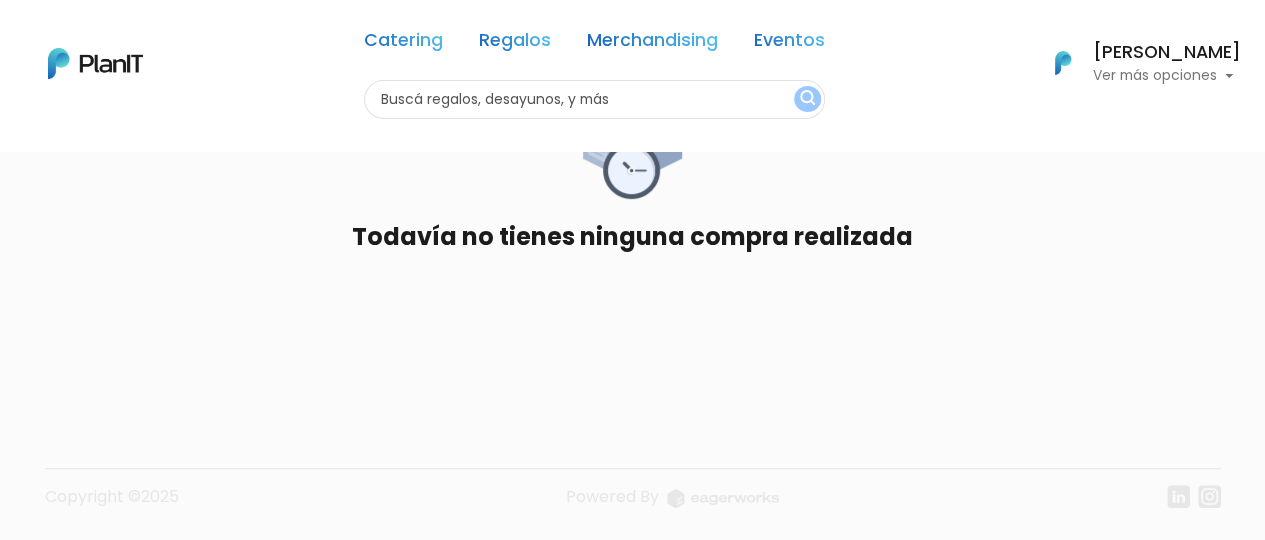 scroll, scrollTop: 0, scrollLeft: 0, axis: both 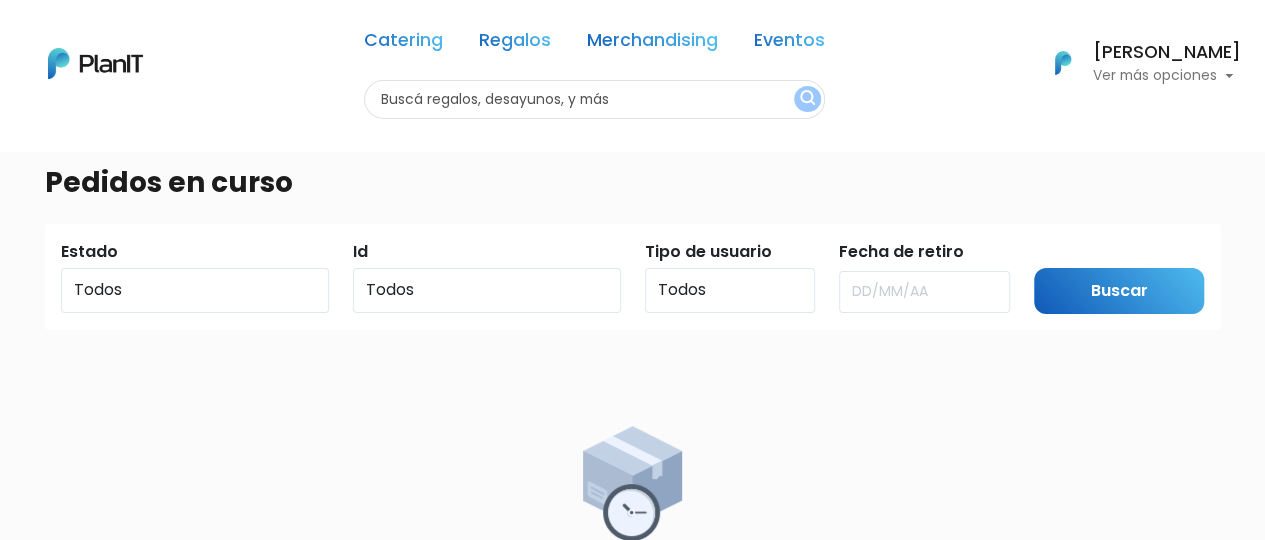 click at bounding box center (594, 99) 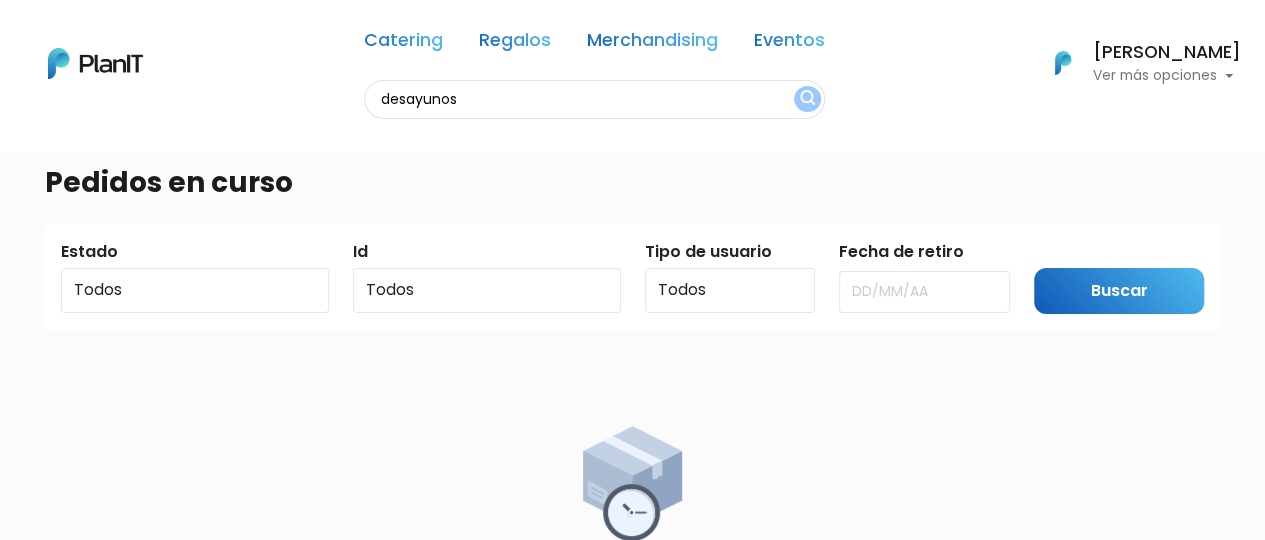 type on "desayunos" 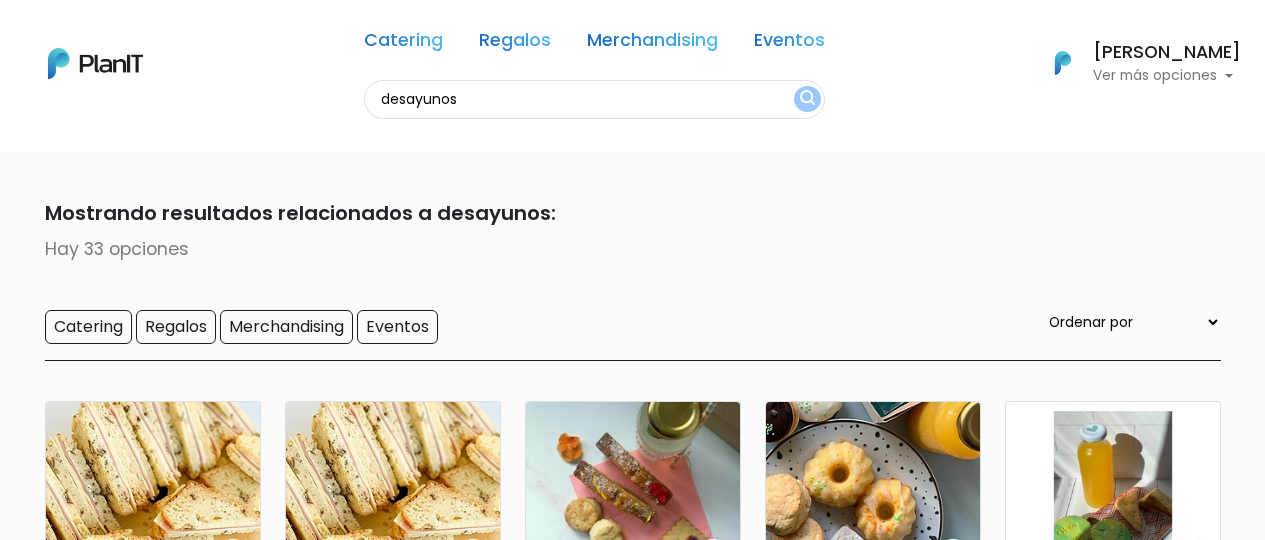 scroll, scrollTop: 0, scrollLeft: 0, axis: both 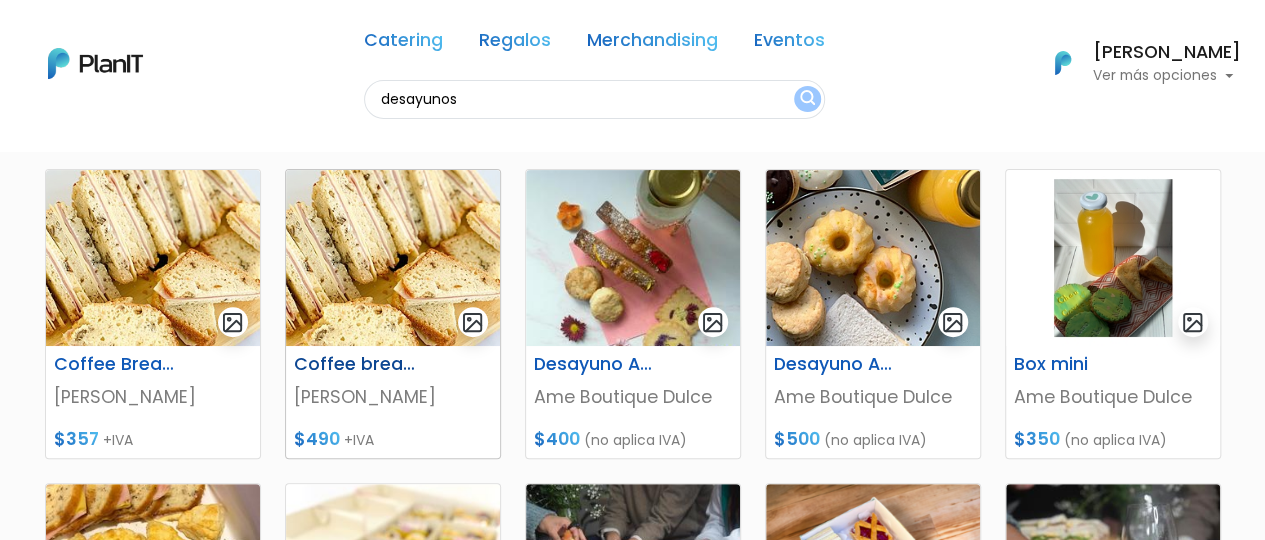 click on "[PERSON_NAME]" at bounding box center (393, 397) 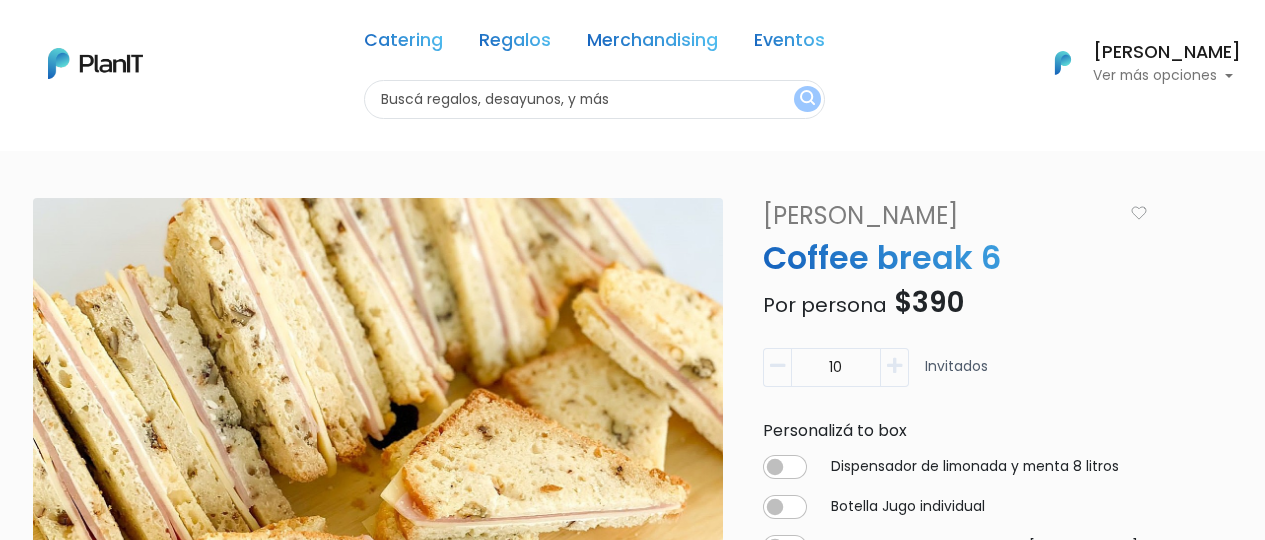 scroll, scrollTop: 0, scrollLeft: 0, axis: both 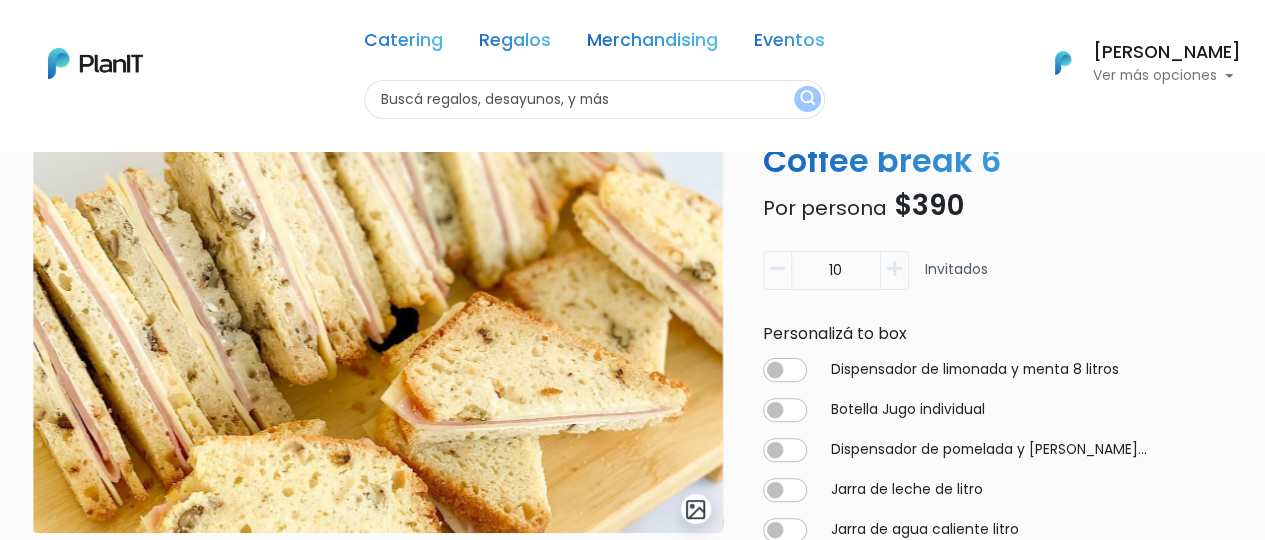 click at bounding box center (695, 509) 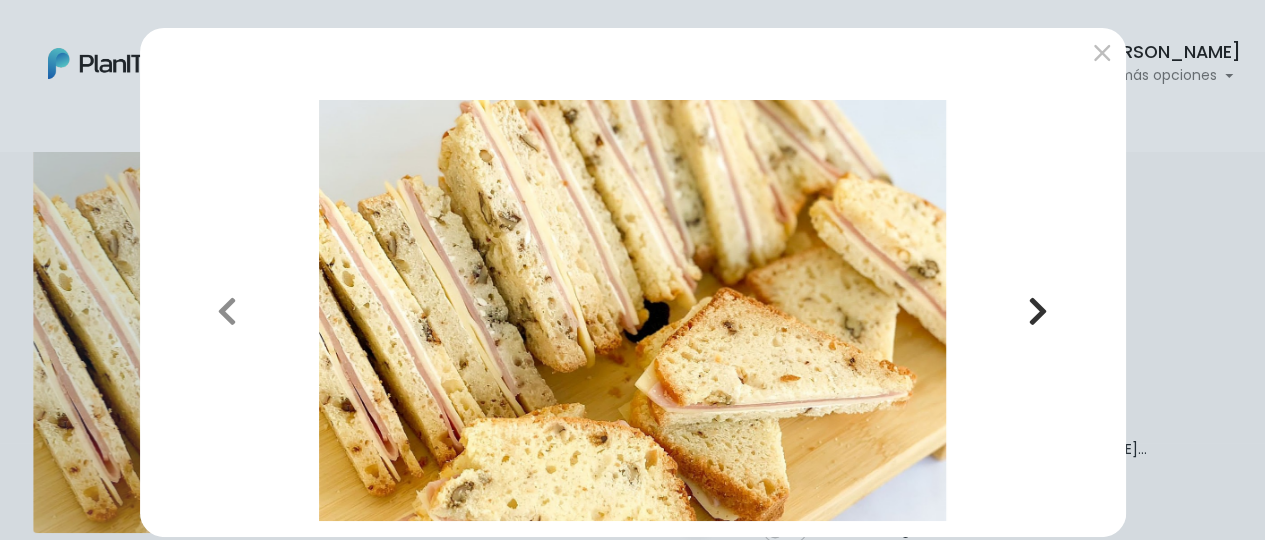 click on "Next" at bounding box center (1037, 310) 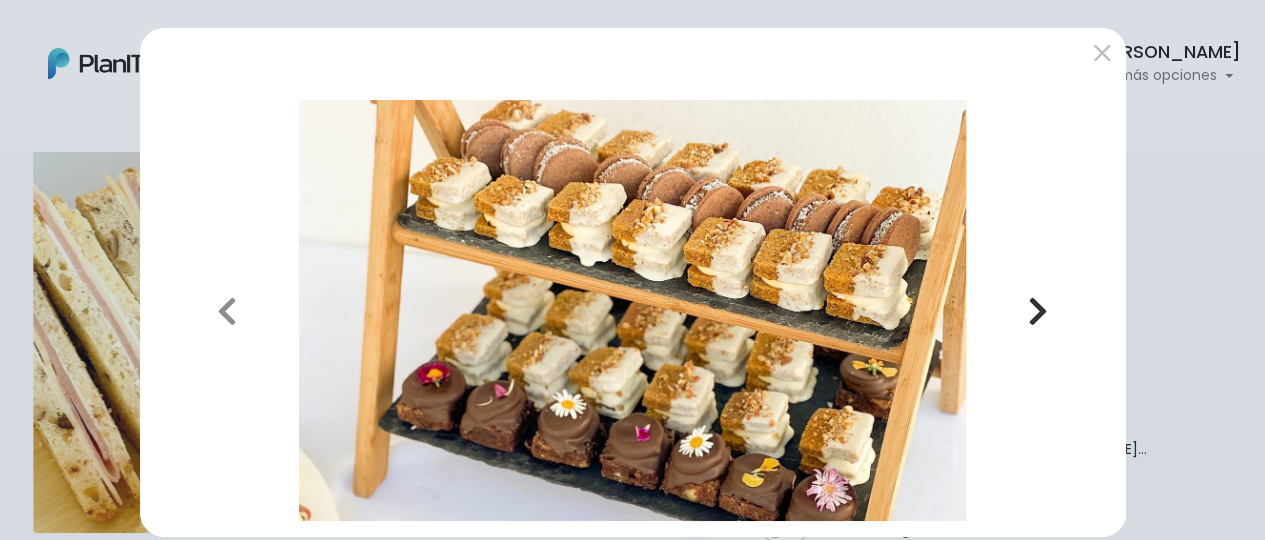 click on "Next" at bounding box center (1037, 310) 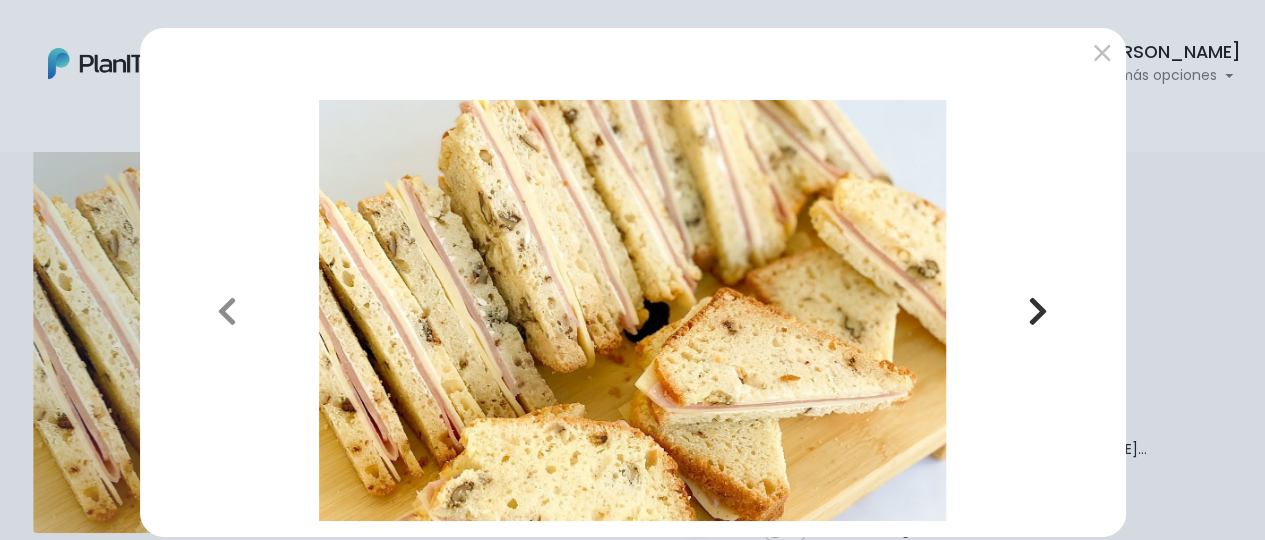 click on "Next" at bounding box center (1037, 310) 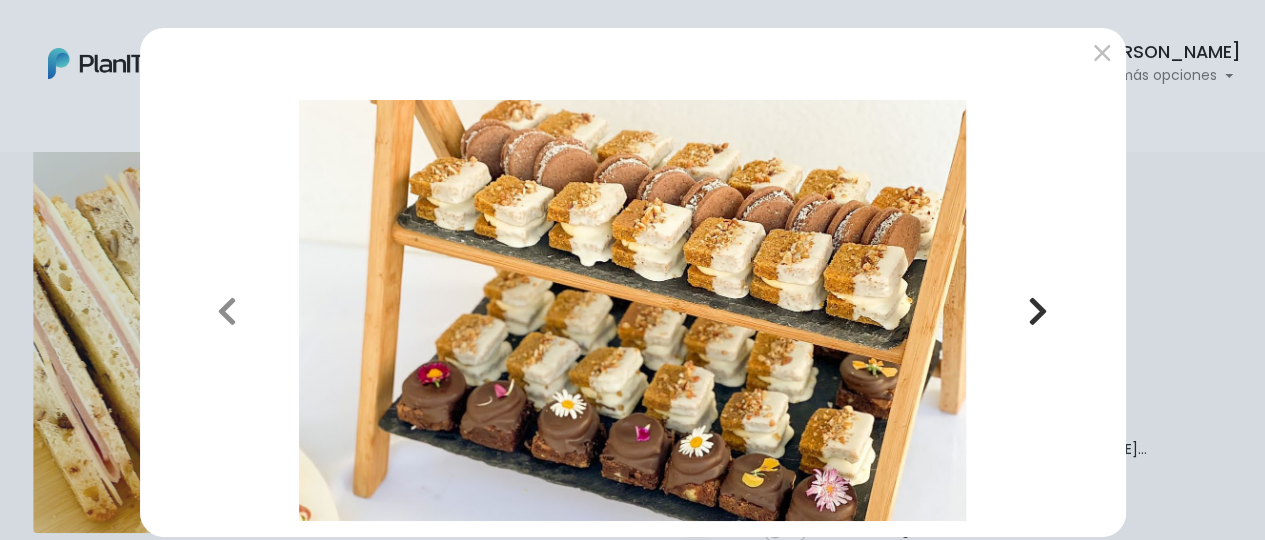click on "Next" at bounding box center (1037, 310) 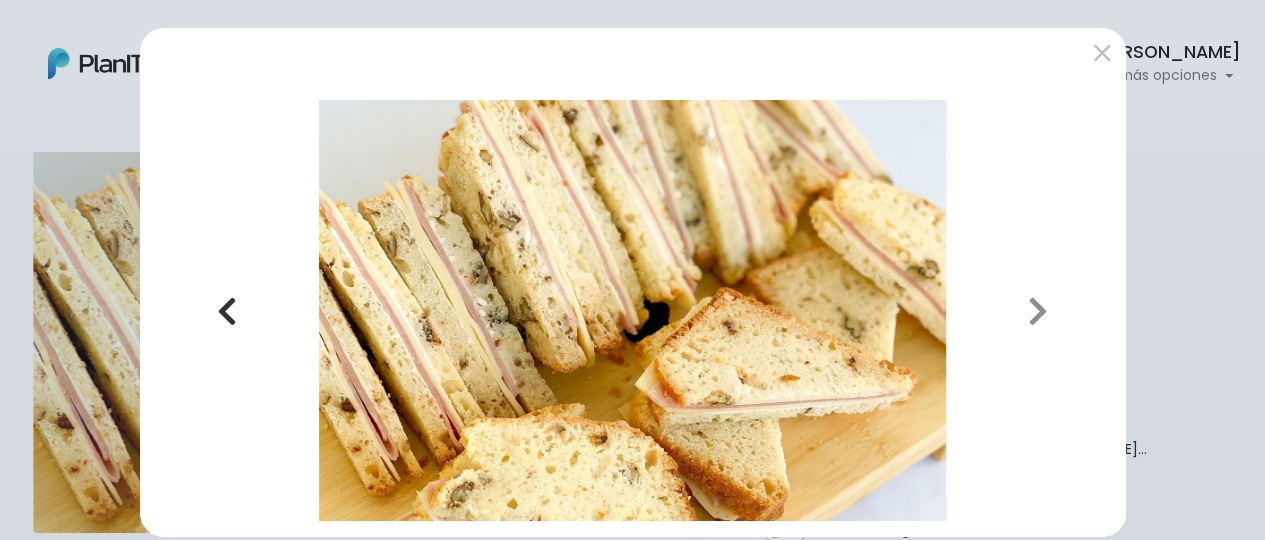 click at bounding box center [227, 311] 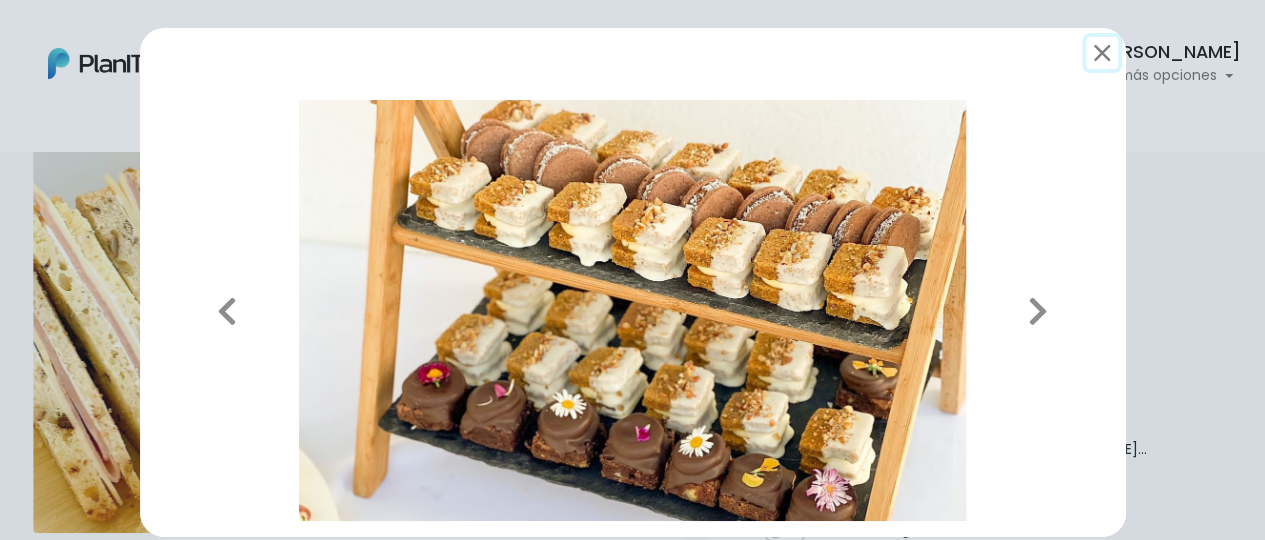 click at bounding box center (1102, 53) 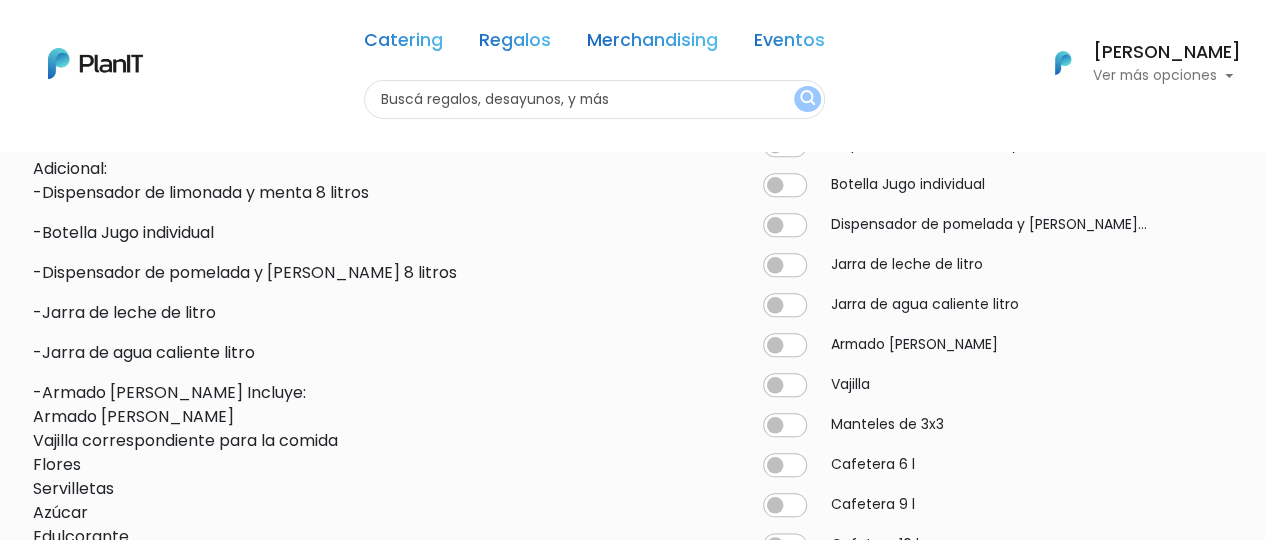 scroll, scrollTop: 0, scrollLeft: 0, axis: both 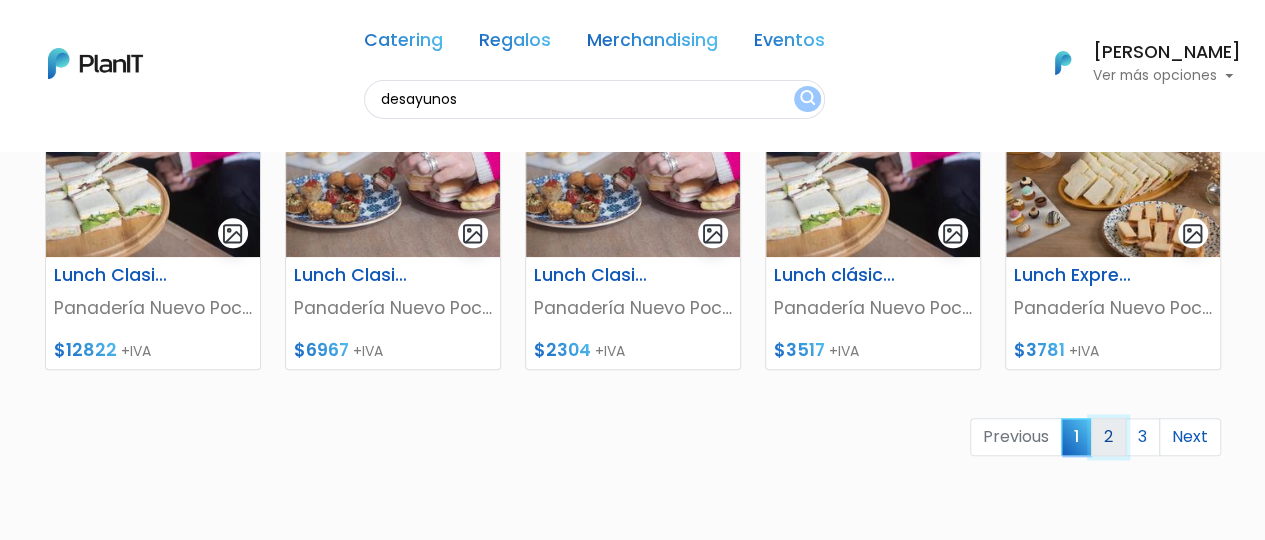 click on "2" at bounding box center (1108, 437) 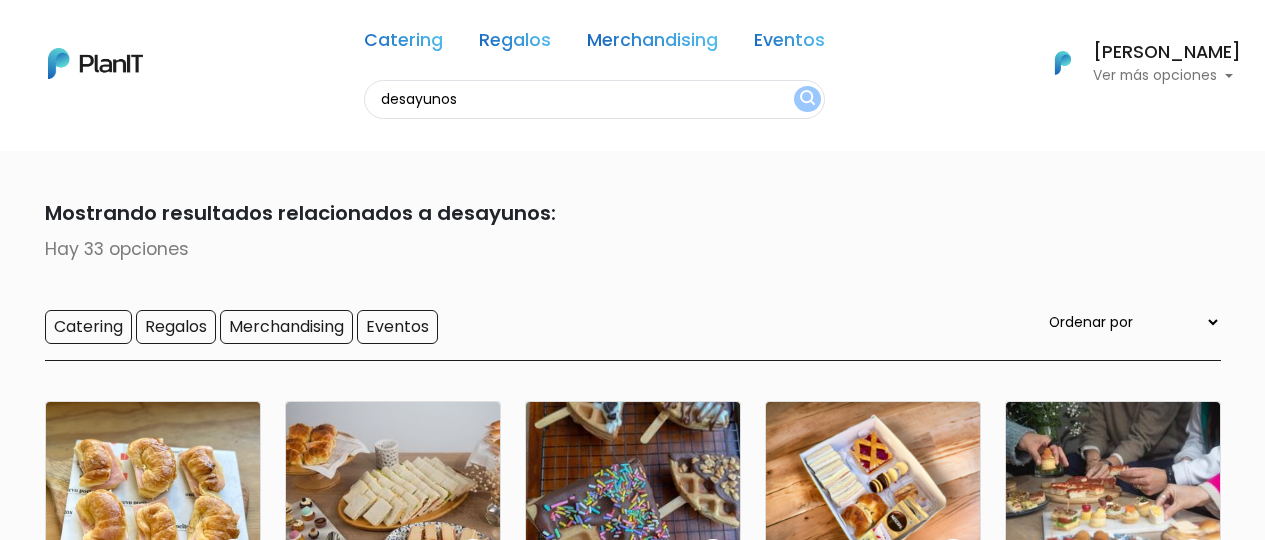 scroll, scrollTop: 0, scrollLeft: 0, axis: both 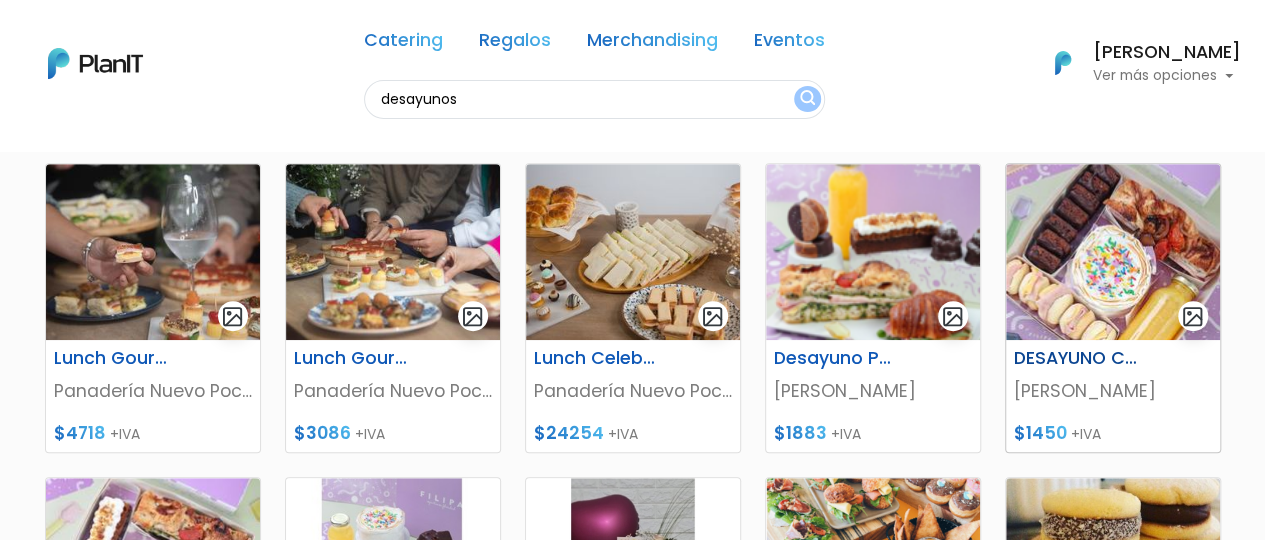 click at bounding box center (1113, 252) 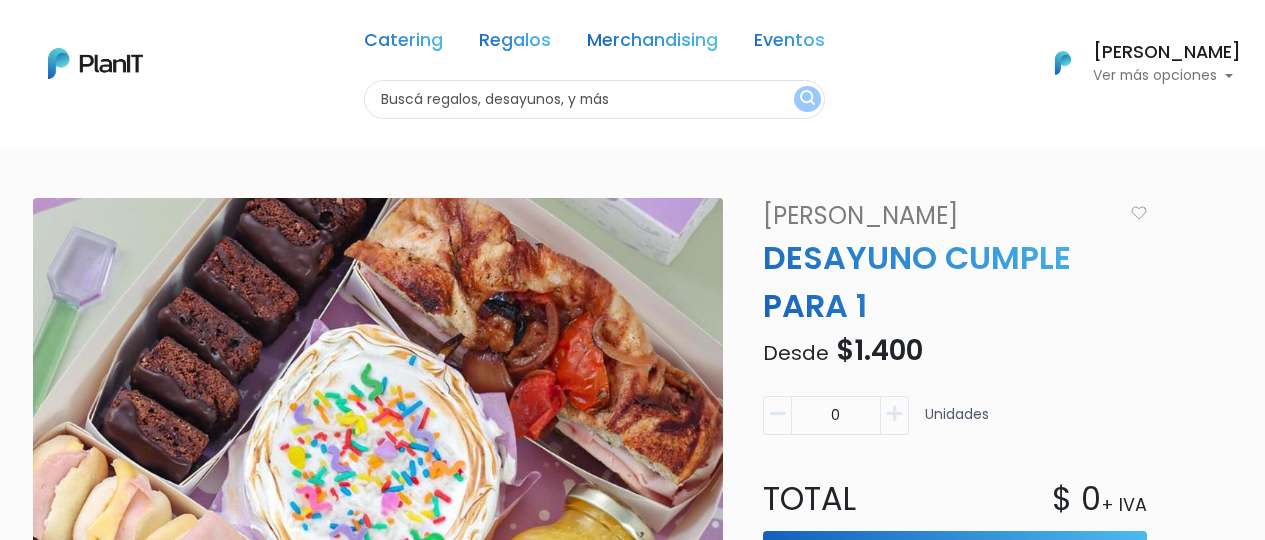 scroll, scrollTop: 0, scrollLeft: 0, axis: both 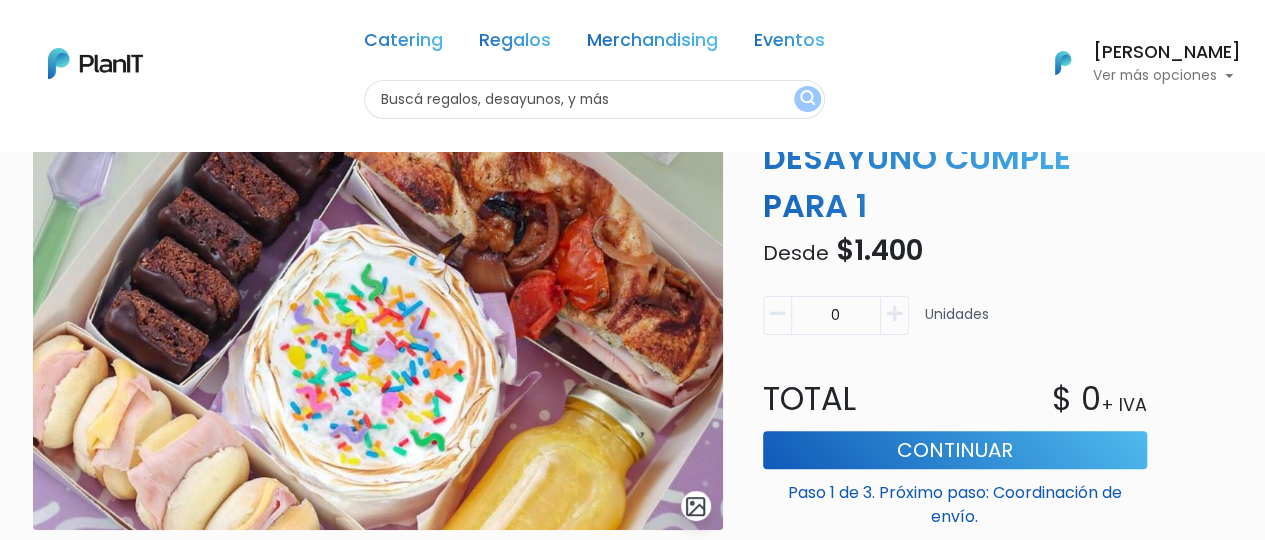 click at bounding box center (695, 506) 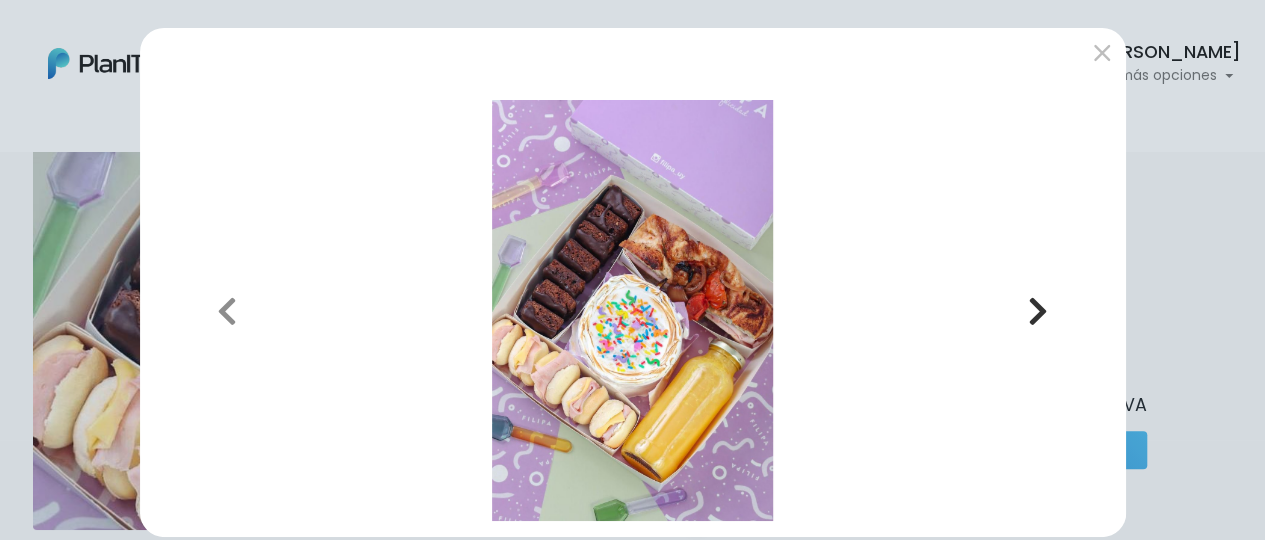 click at bounding box center [1038, 311] 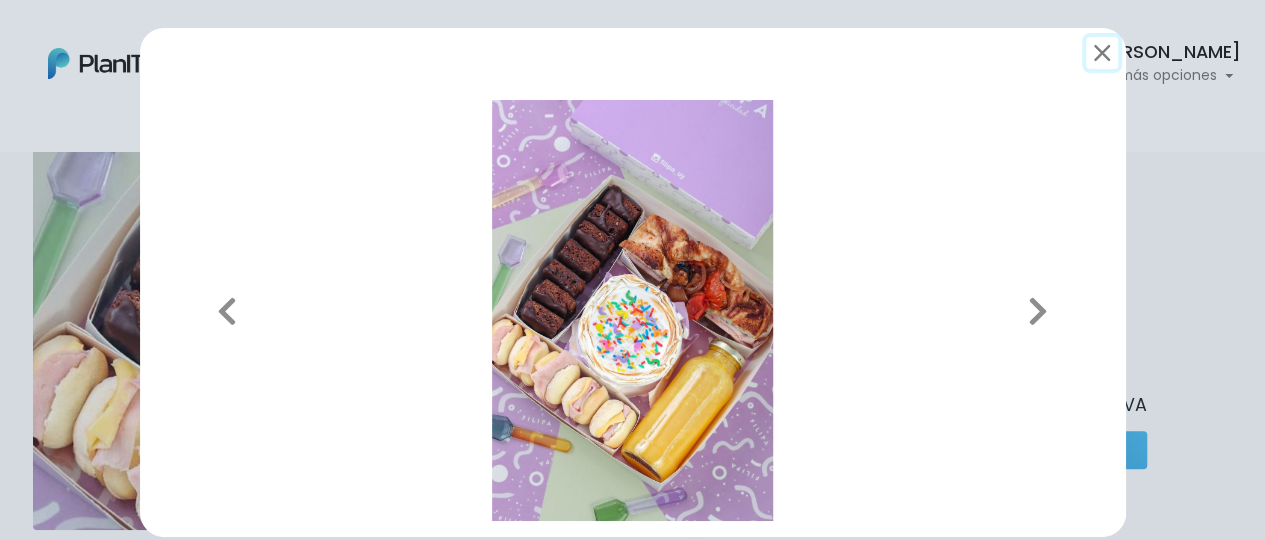 click at bounding box center [1102, 53] 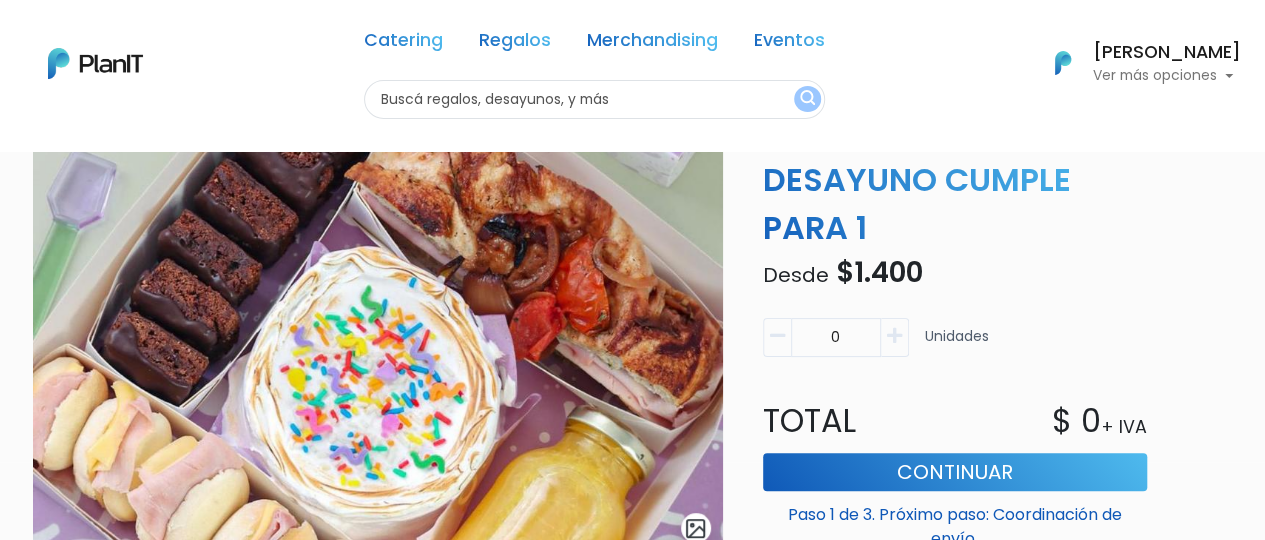 scroll, scrollTop: 0, scrollLeft: 0, axis: both 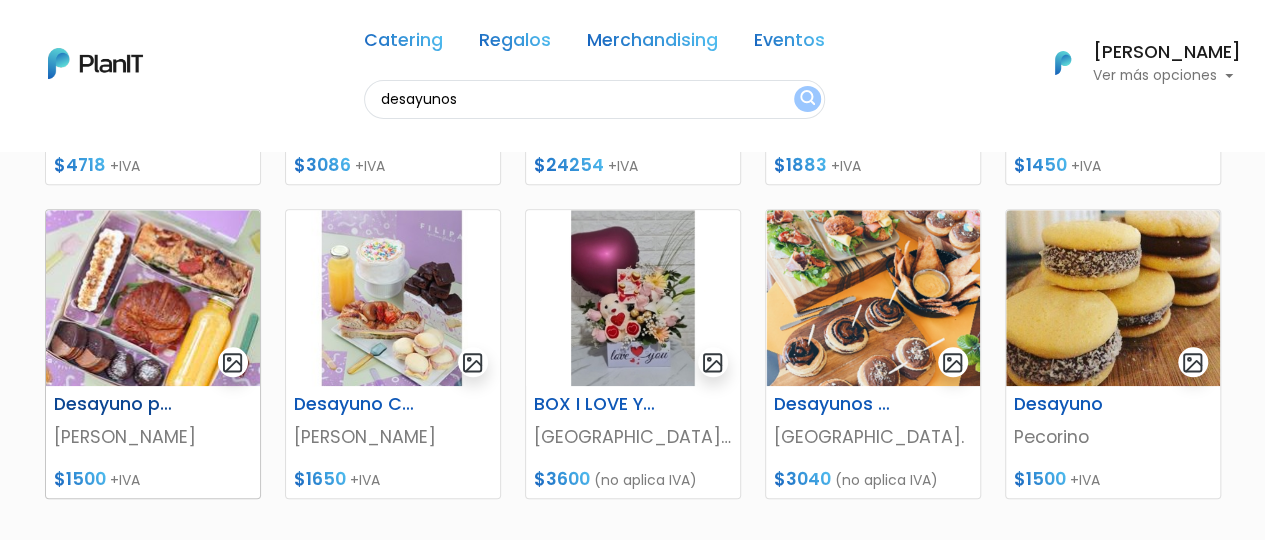 click at bounding box center (153, 298) 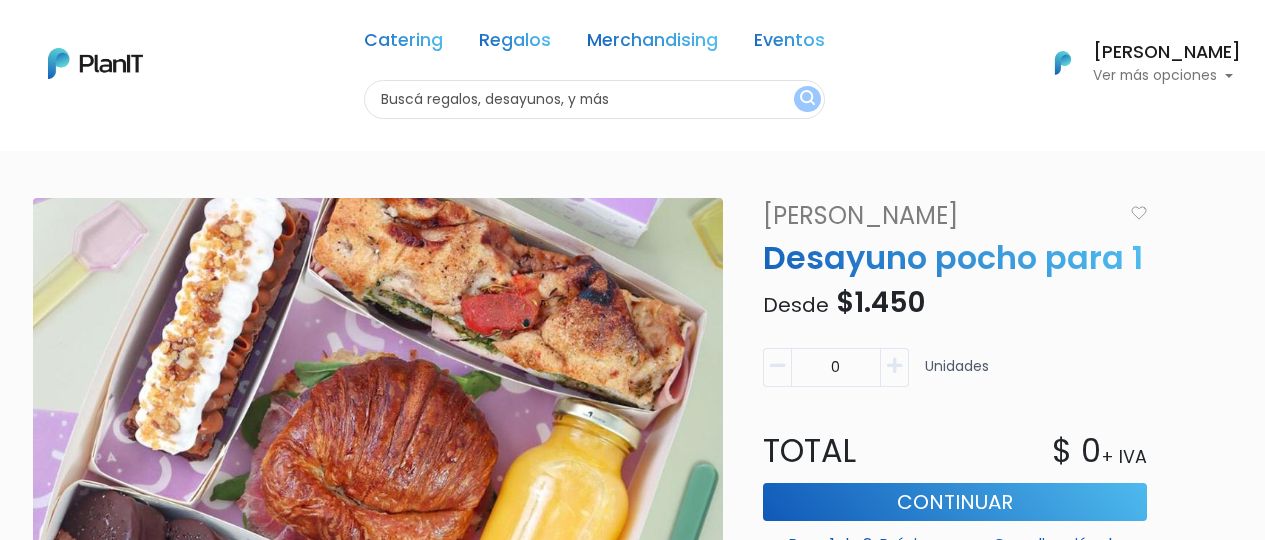scroll, scrollTop: 0, scrollLeft: 0, axis: both 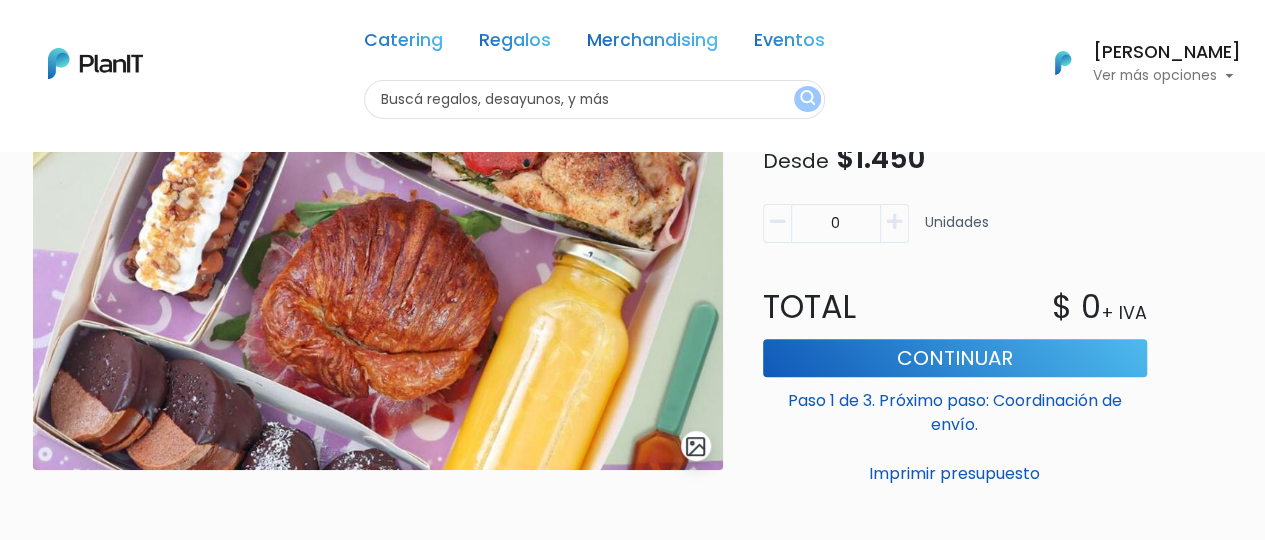 click at bounding box center (695, 446) 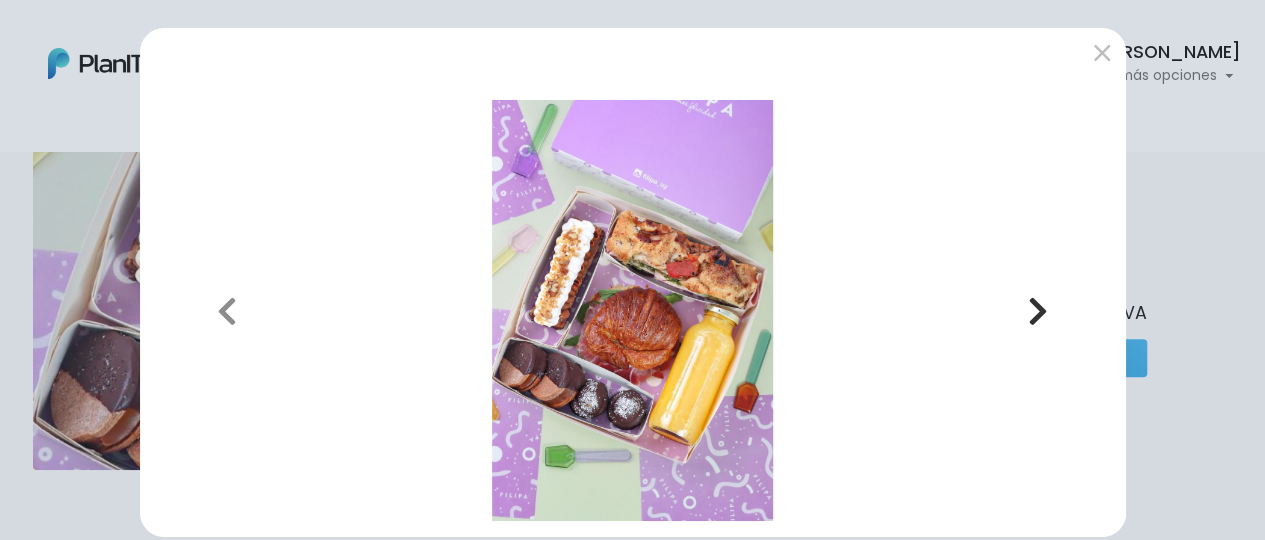 click at bounding box center [1038, 311] 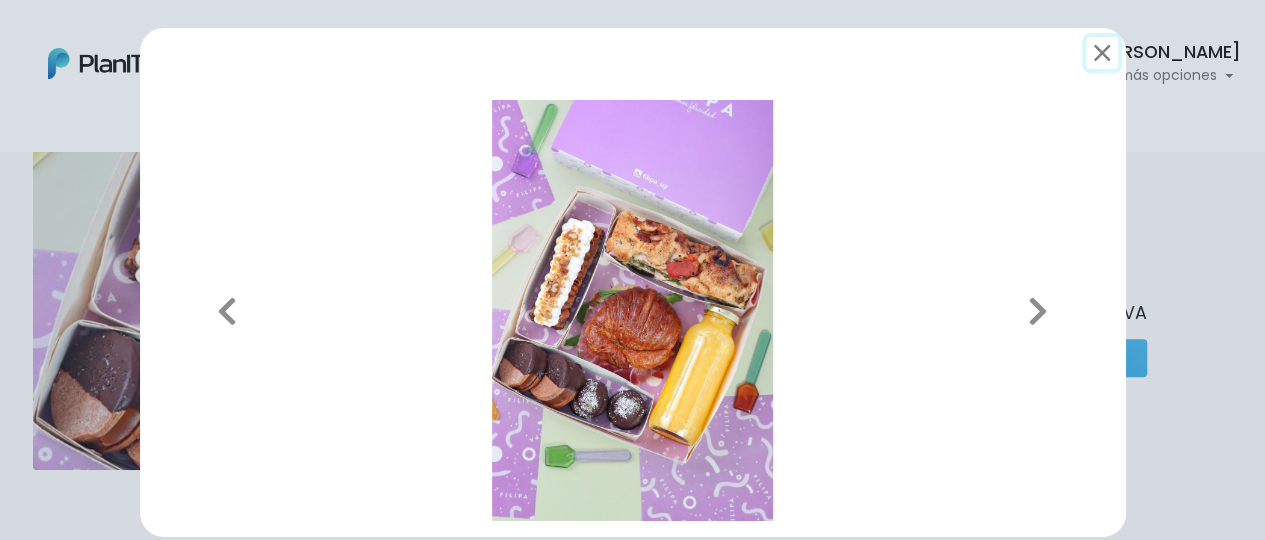 click at bounding box center (1102, 53) 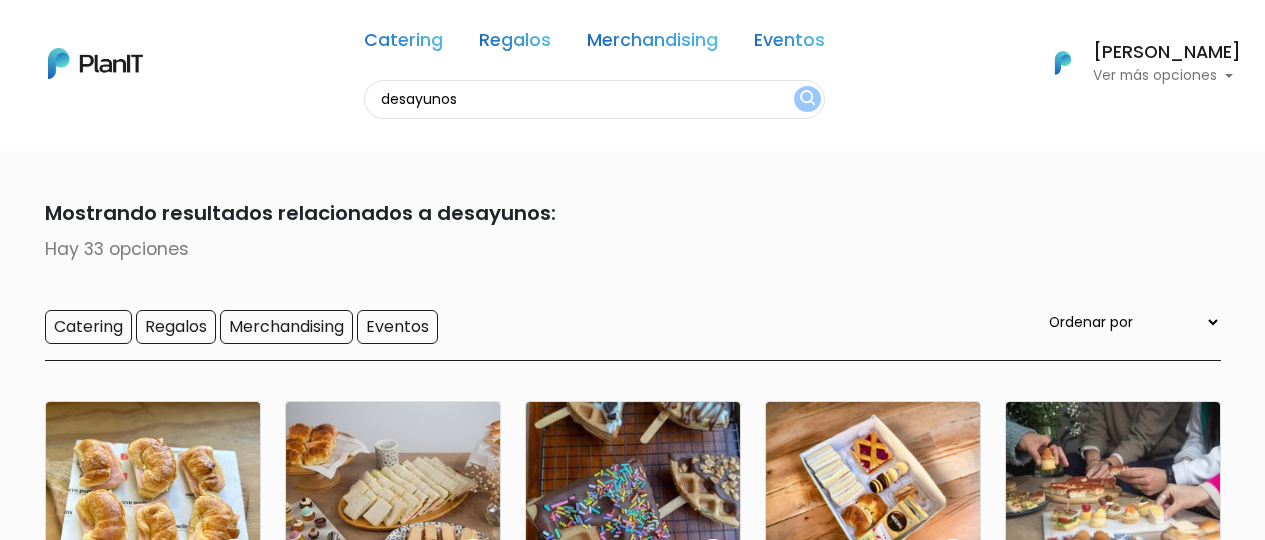 scroll, scrollTop: 820, scrollLeft: 0, axis: vertical 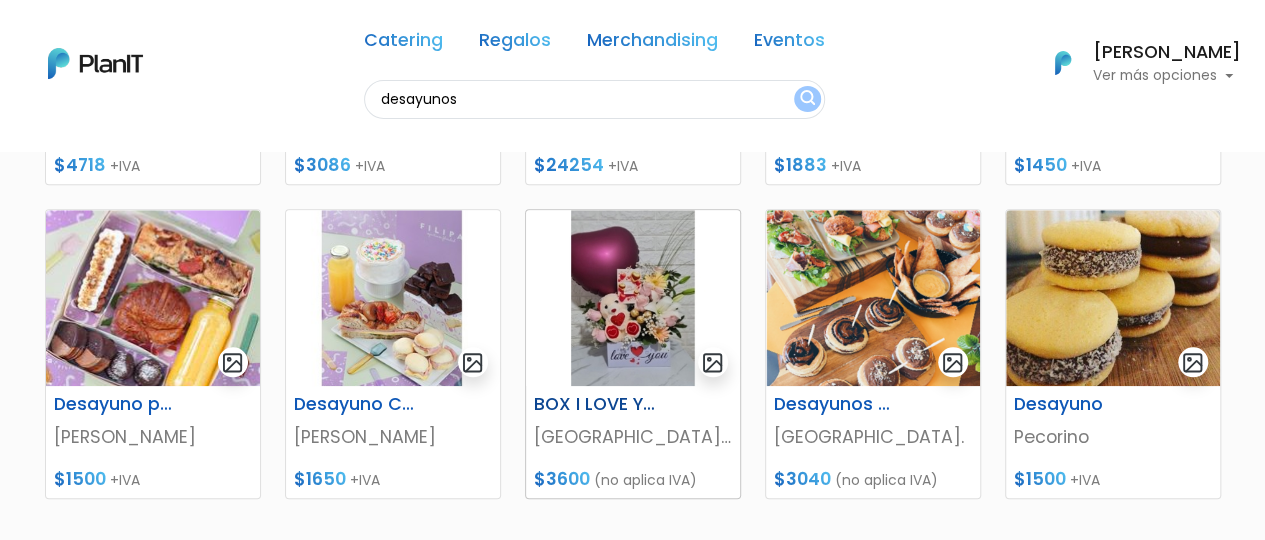 click at bounding box center (712, 362) 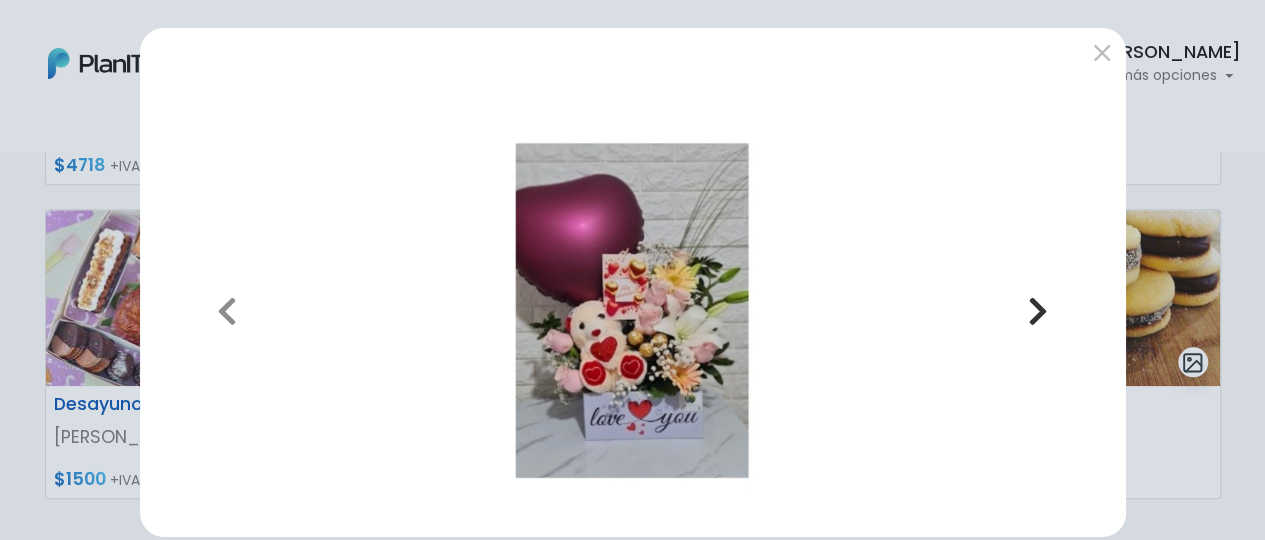 click at bounding box center [1038, 311] 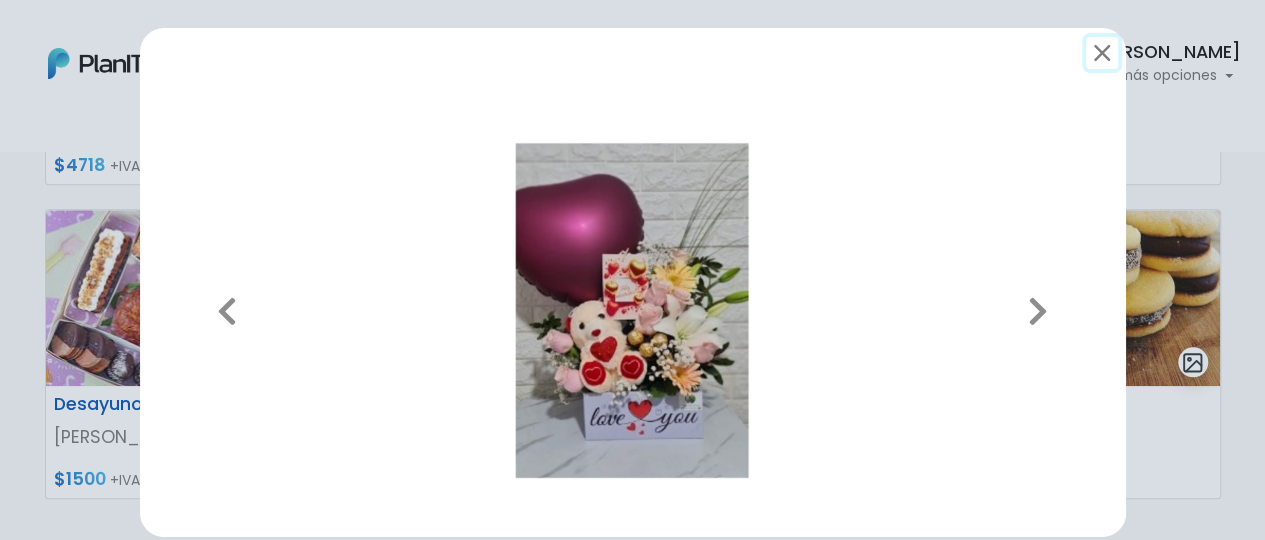 click at bounding box center (1102, 53) 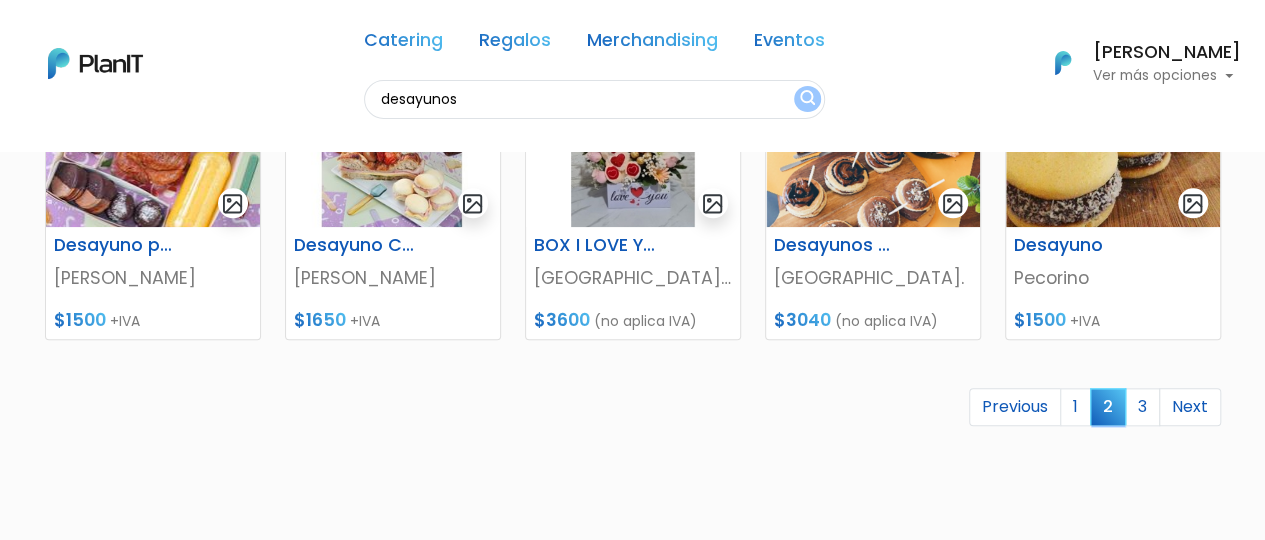 scroll, scrollTop: 974, scrollLeft: 0, axis: vertical 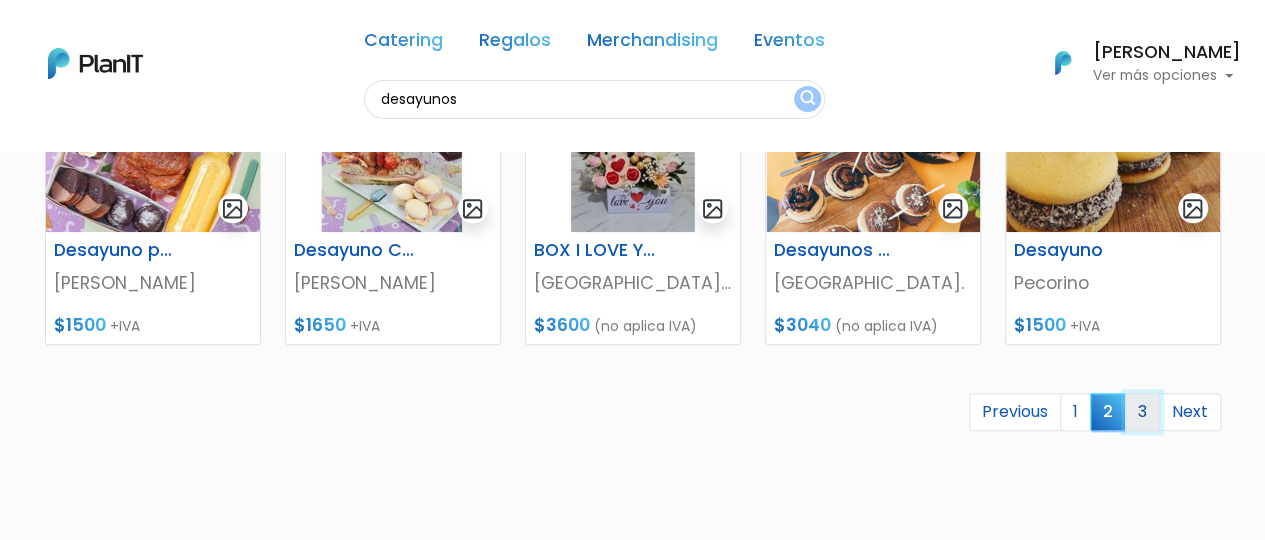 click on "3" at bounding box center [1142, 412] 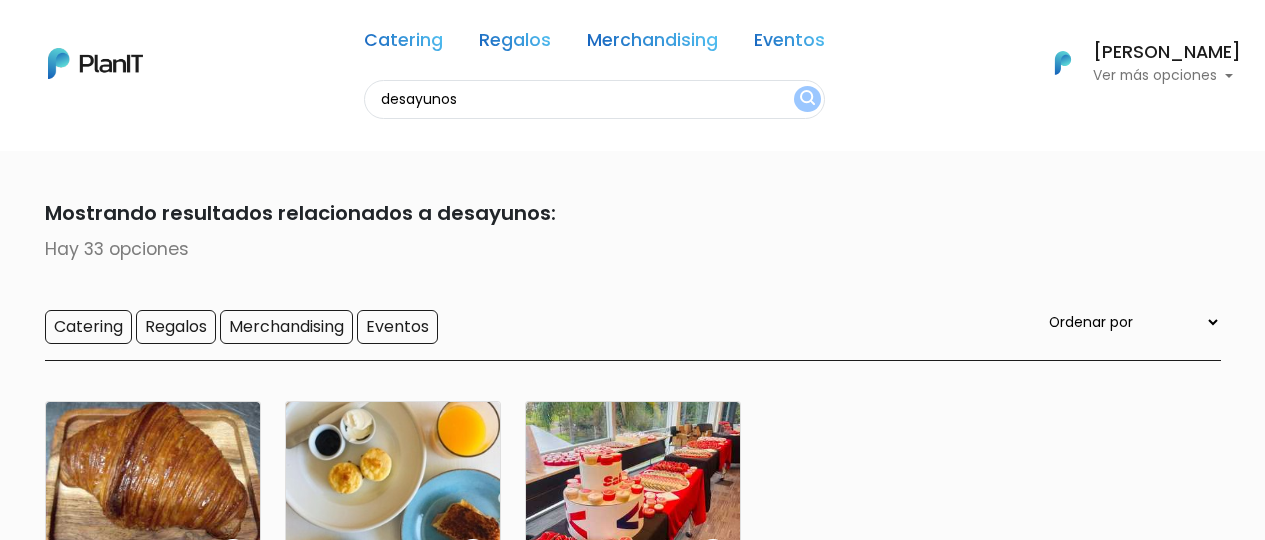 scroll, scrollTop: 0, scrollLeft: 0, axis: both 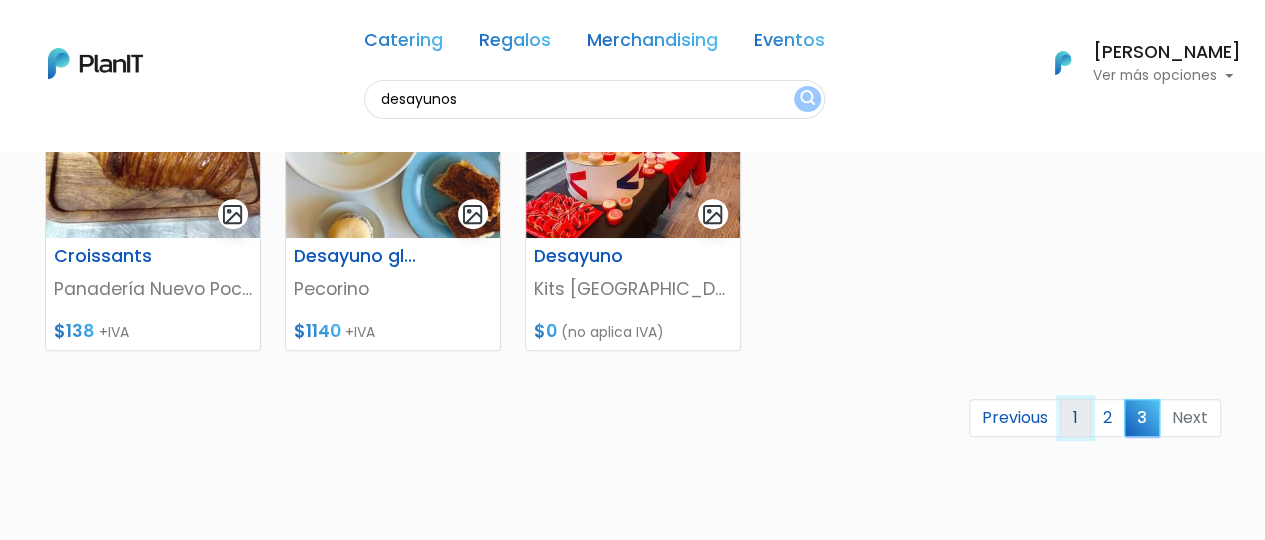 click on "1" at bounding box center [1075, 418] 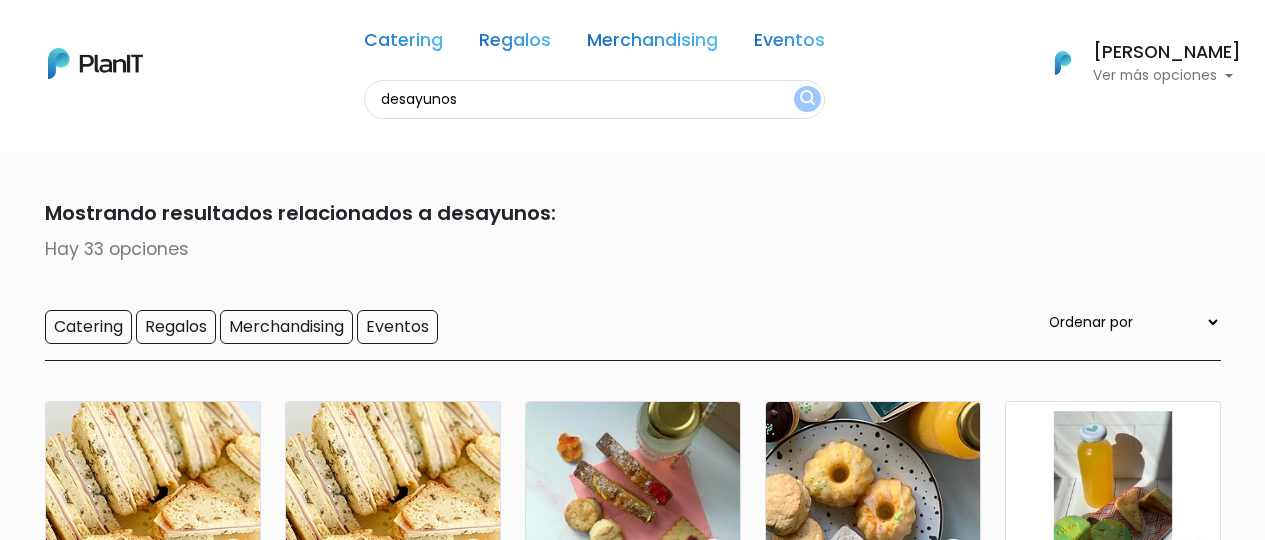 scroll, scrollTop: 0, scrollLeft: 0, axis: both 